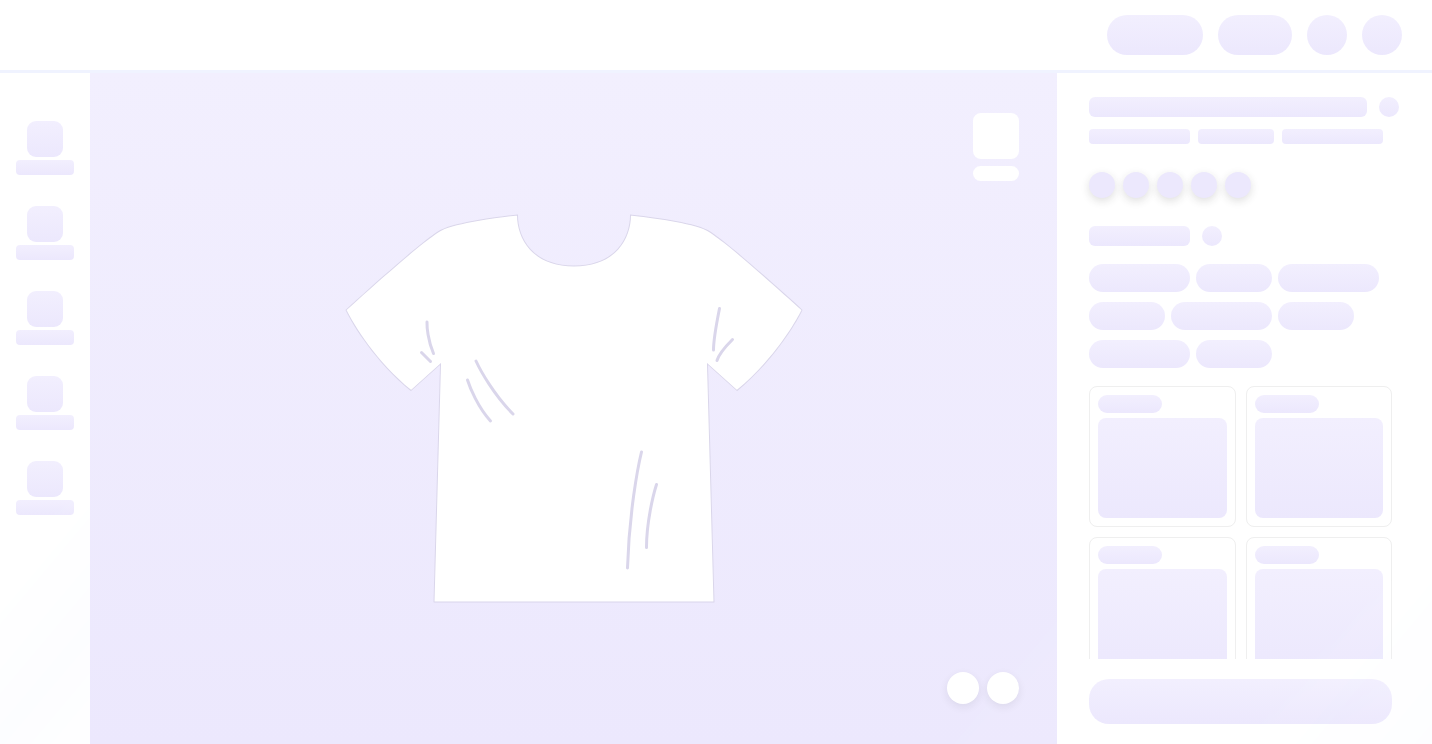 scroll, scrollTop: 0, scrollLeft: 0, axis: both 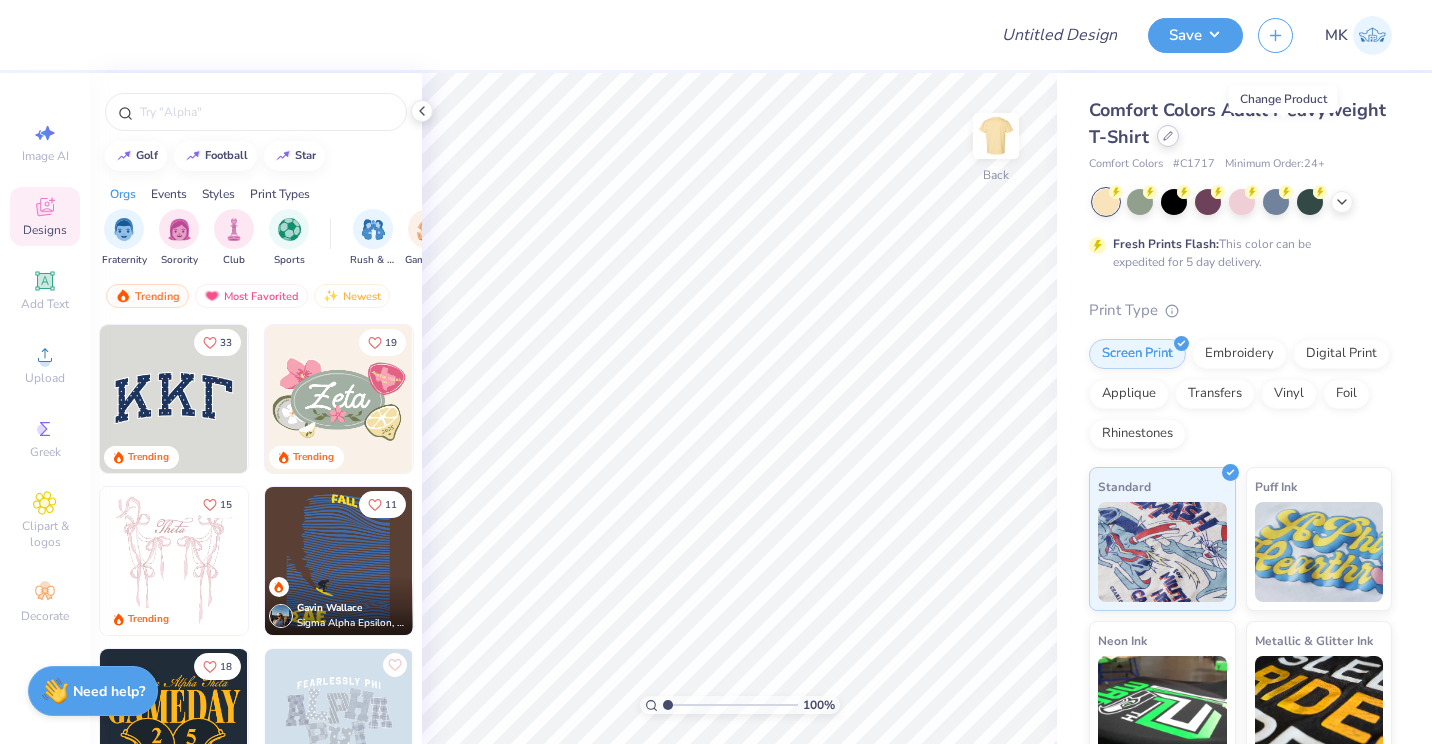 click at bounding box center [1168, 136] 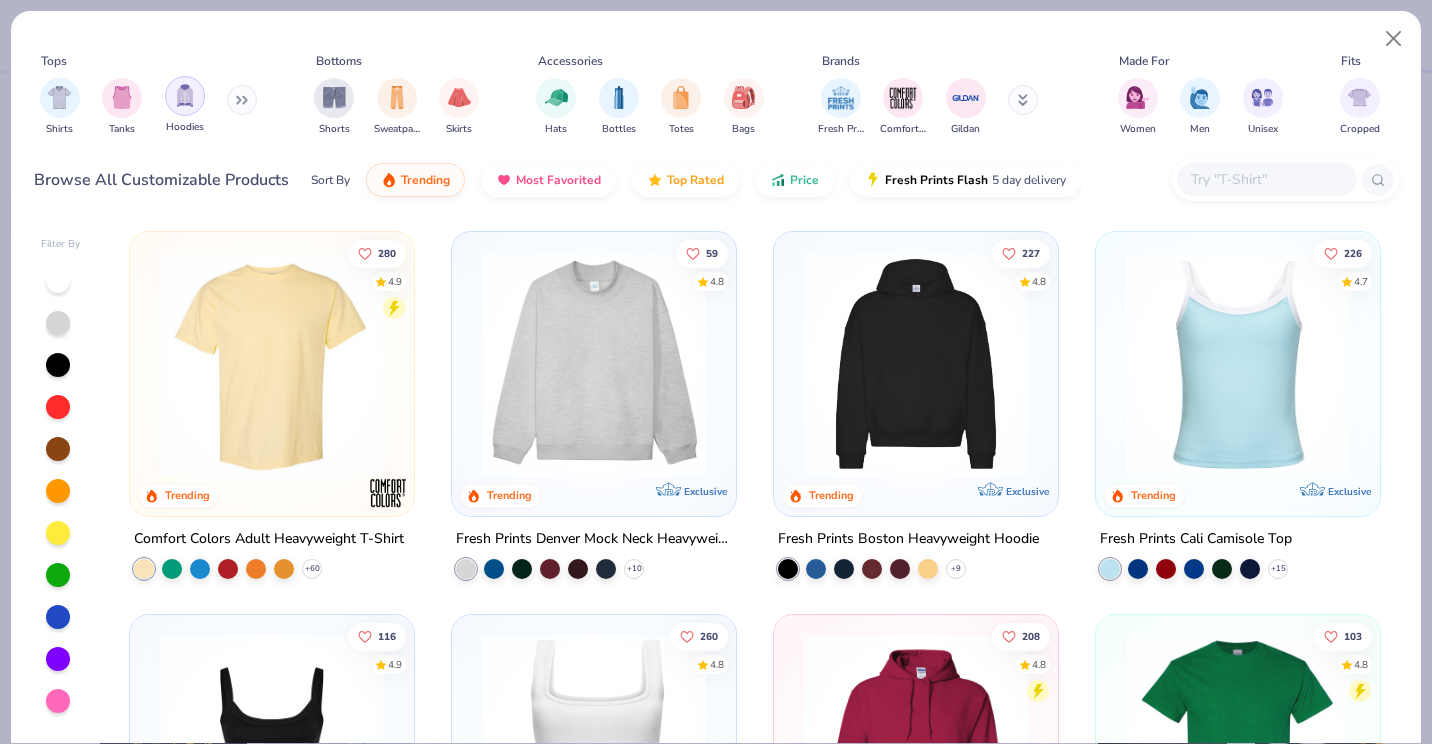 click at bounding box center [185, 96] 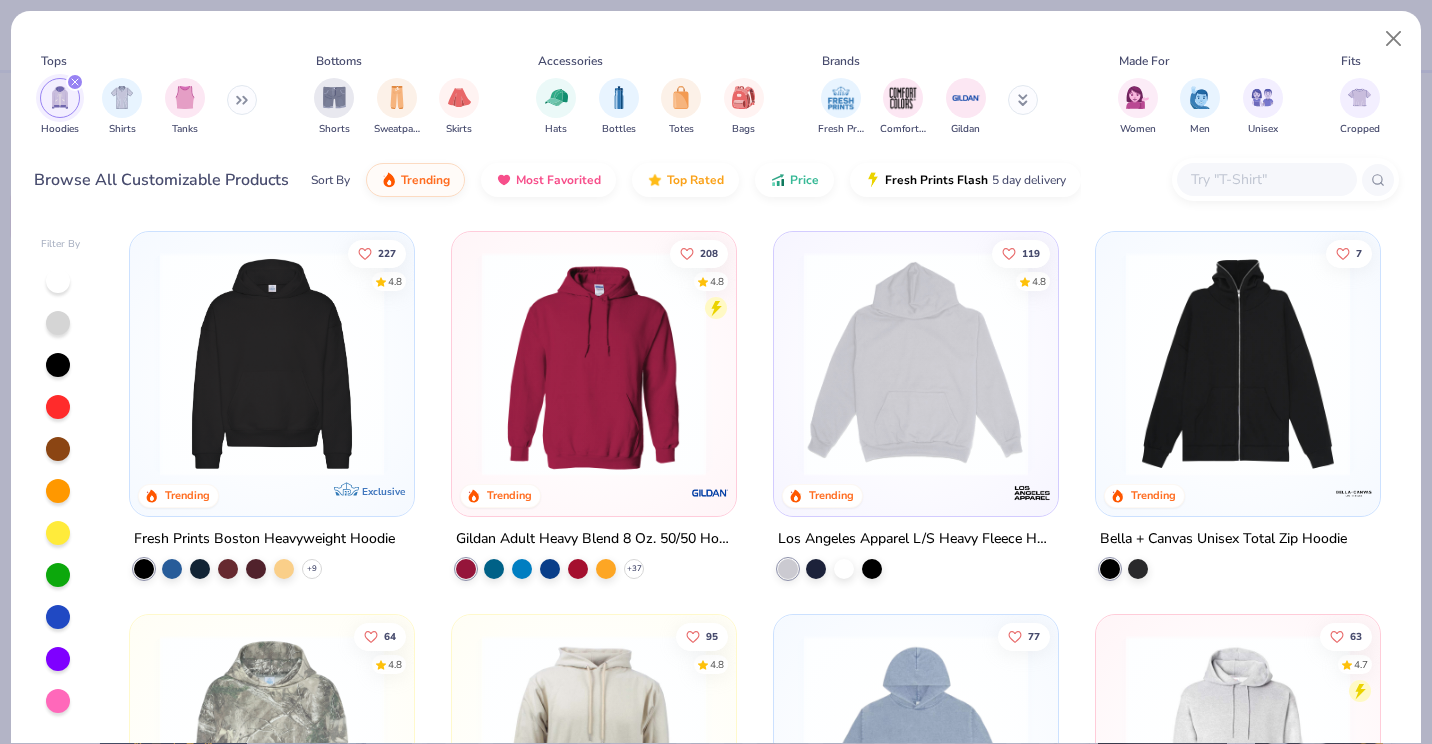 click at bounding box center (1266, 179) 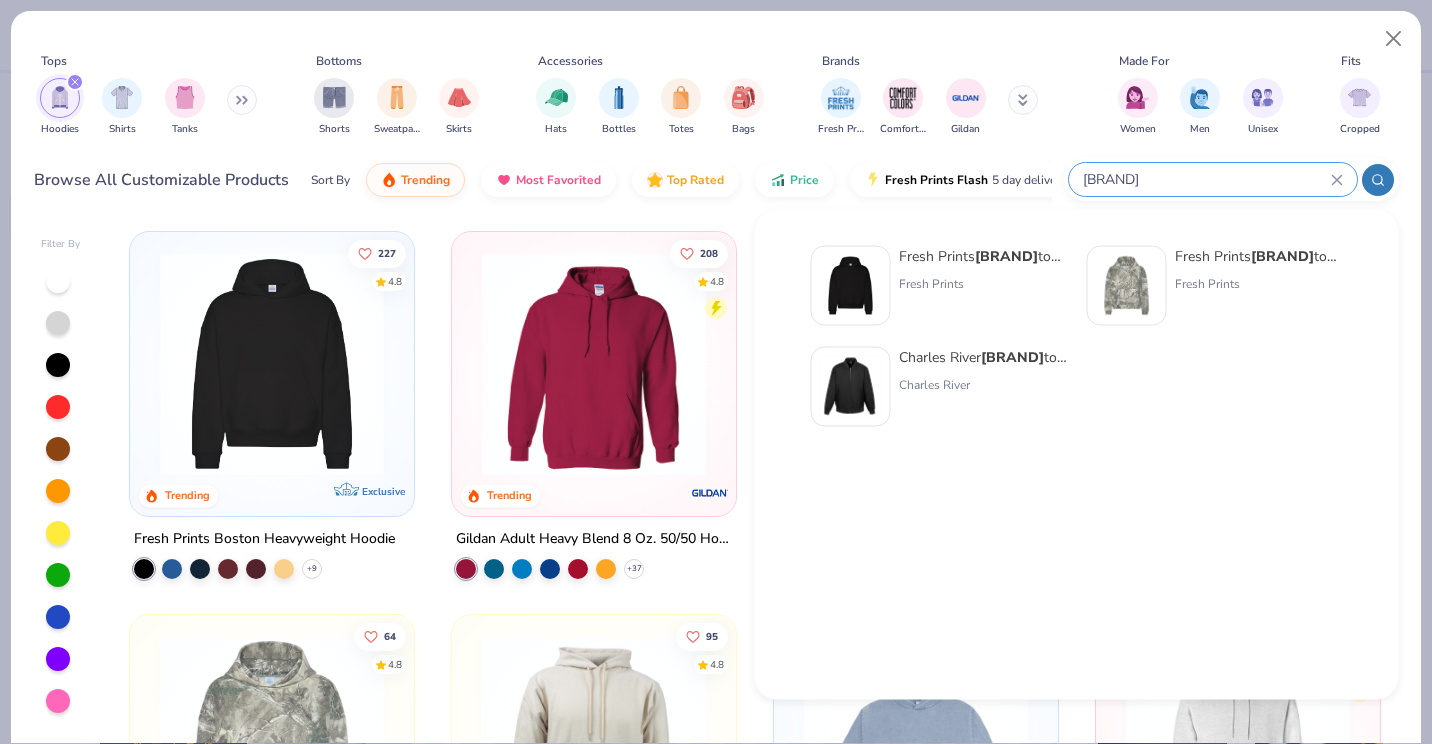type on "[BRAND]" 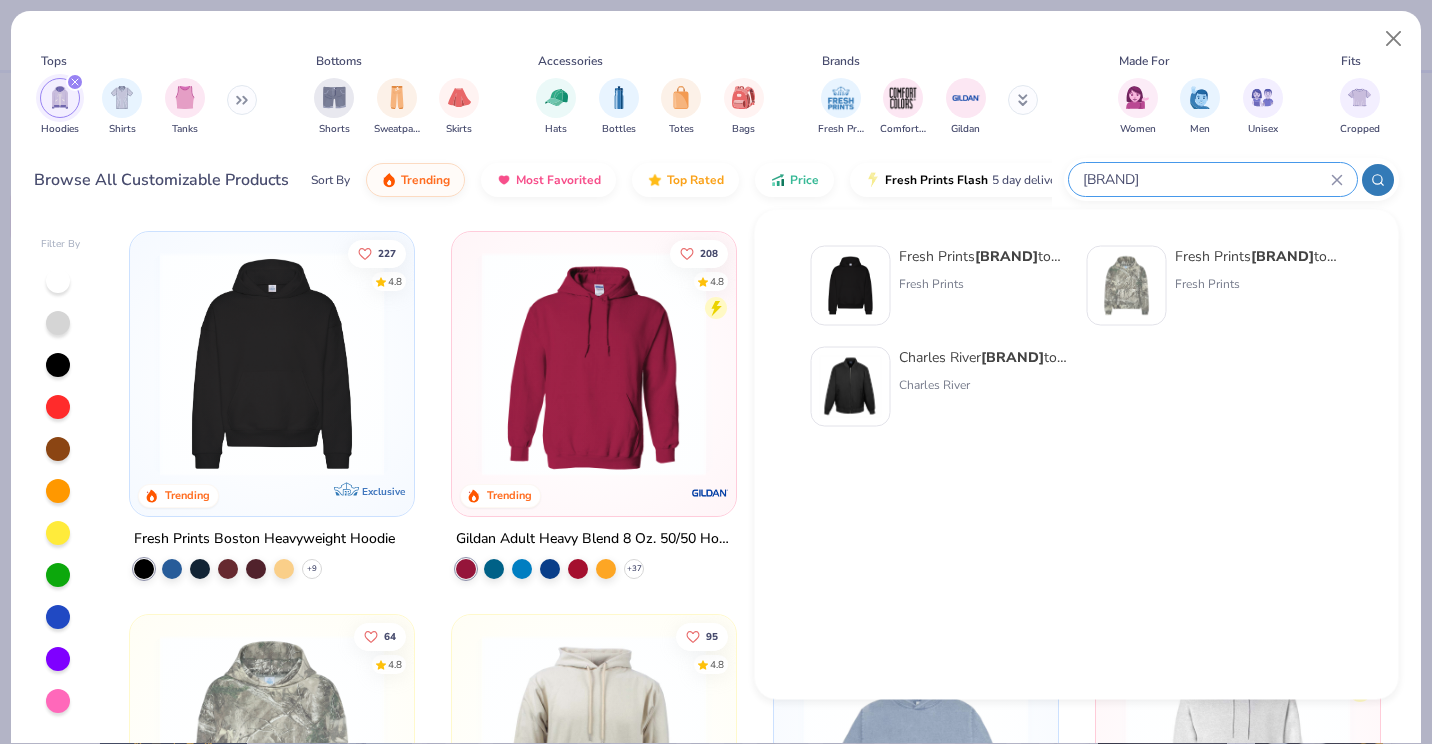 click on "Sort By Trending Most Favorited Top Rated Price Fresh Prints Flash 5 day delivery" at bounding box center [681, 180] 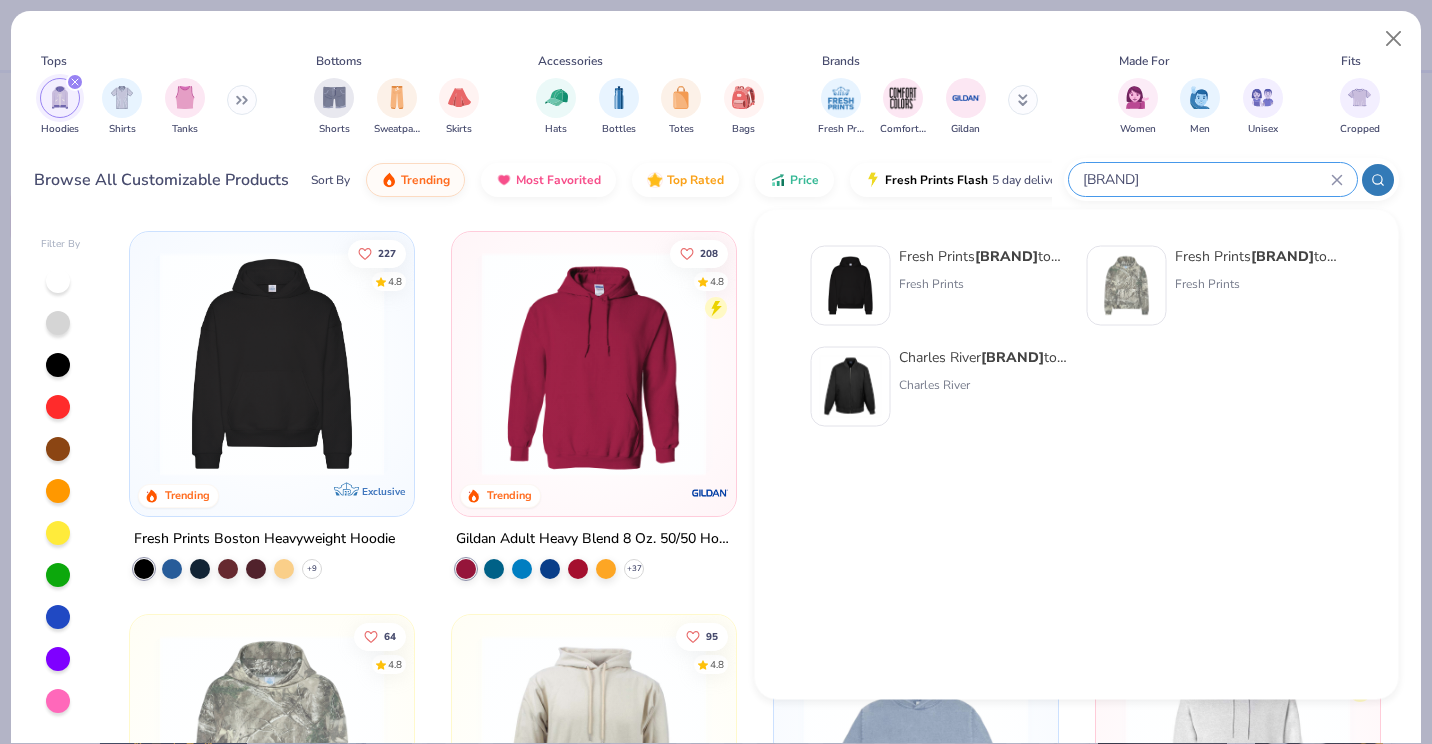 type 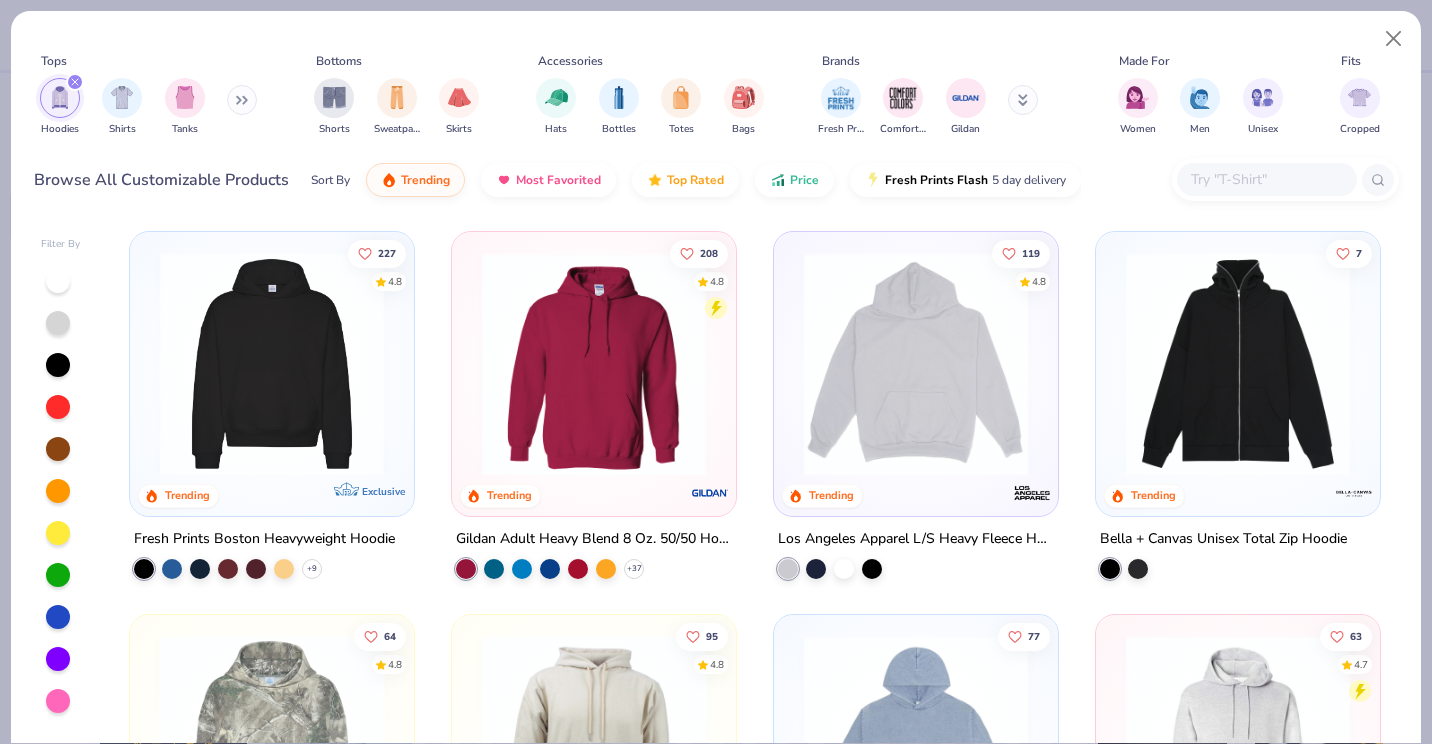 click on "227 4.8 Trending Exclusive Fresh Prints [CITY] Heavyweight Hoodie + 9 208 4.8 Trending Gildan Adult Heavy Blend 8 Oz. 50/50 Hooded Sweatshirt + 37 119 4.8 Trending Los Angeles Apparel L/S Heavy Fleece Hoodie Po 14 Oz 7 Trending Bella + Canvas Unisex Total Zip Hoodie 64 4.8 Trending Exclusive Fresh Prints [CITY] Camo Heavyweight Hoodie 95 4.8 Trending Exclusive Fresh Prints [CITY] St Hoodie + 12 77 Trending LA Apparel L/S MW HF Hooded PO 14 Oz + 1 63 4.7 Trending Hanes Unisex 7.8 Oz. Ecosmart 50/50 Pullover Hooded Sweatshirt + 26 52 Trending Comfort Colors Adult Hooded Sweatshirt + 5 32 4.8 Trending Independent Trading Co. Hooded Sweatshirt + 38 46 4.7 Trending Port & Company Core Fleece Pullover Hooded Sweatshirt + 44 4.7 Trending Gildan Softstyle® Fleece Pullover Hooded Sweatshirt + 19" at bounding box center (754, 1376) 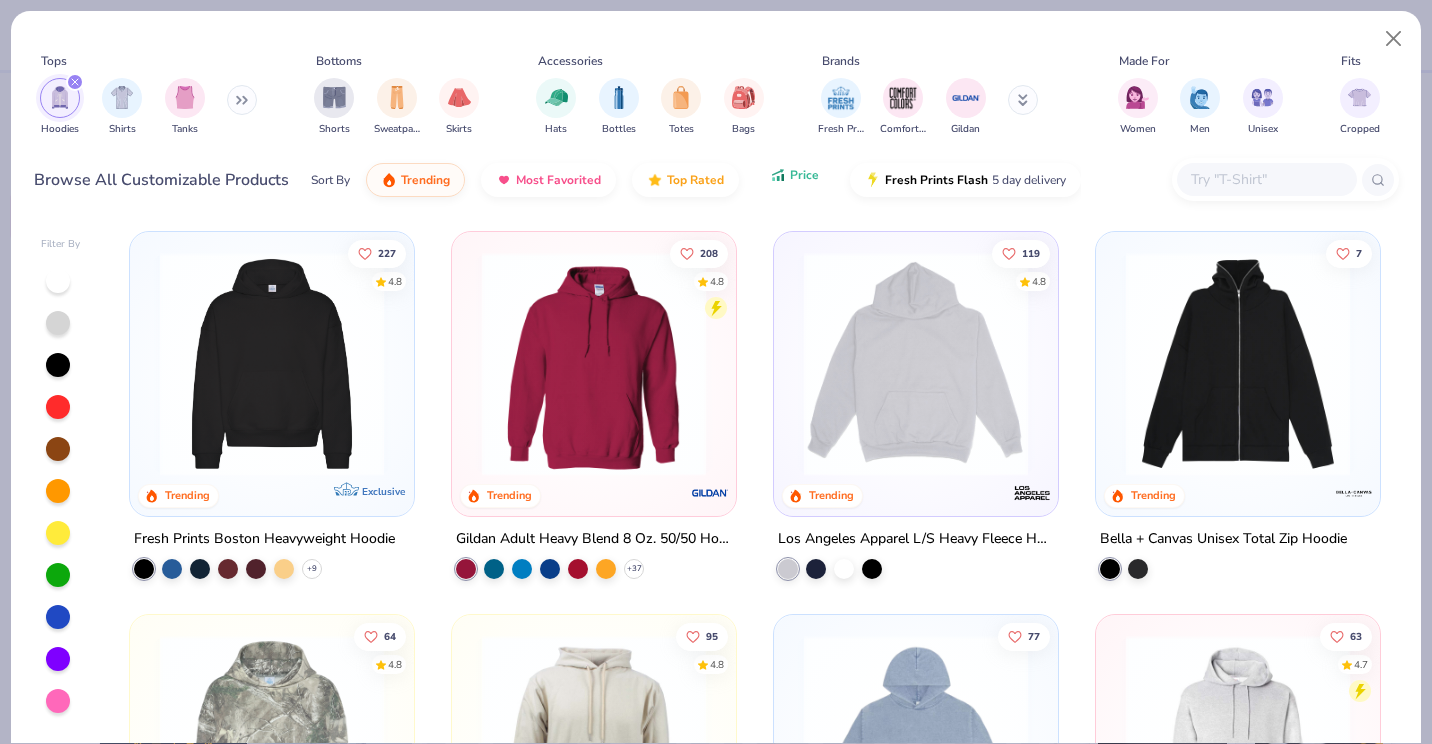 click on "Price" at bounding box center [794, 175] 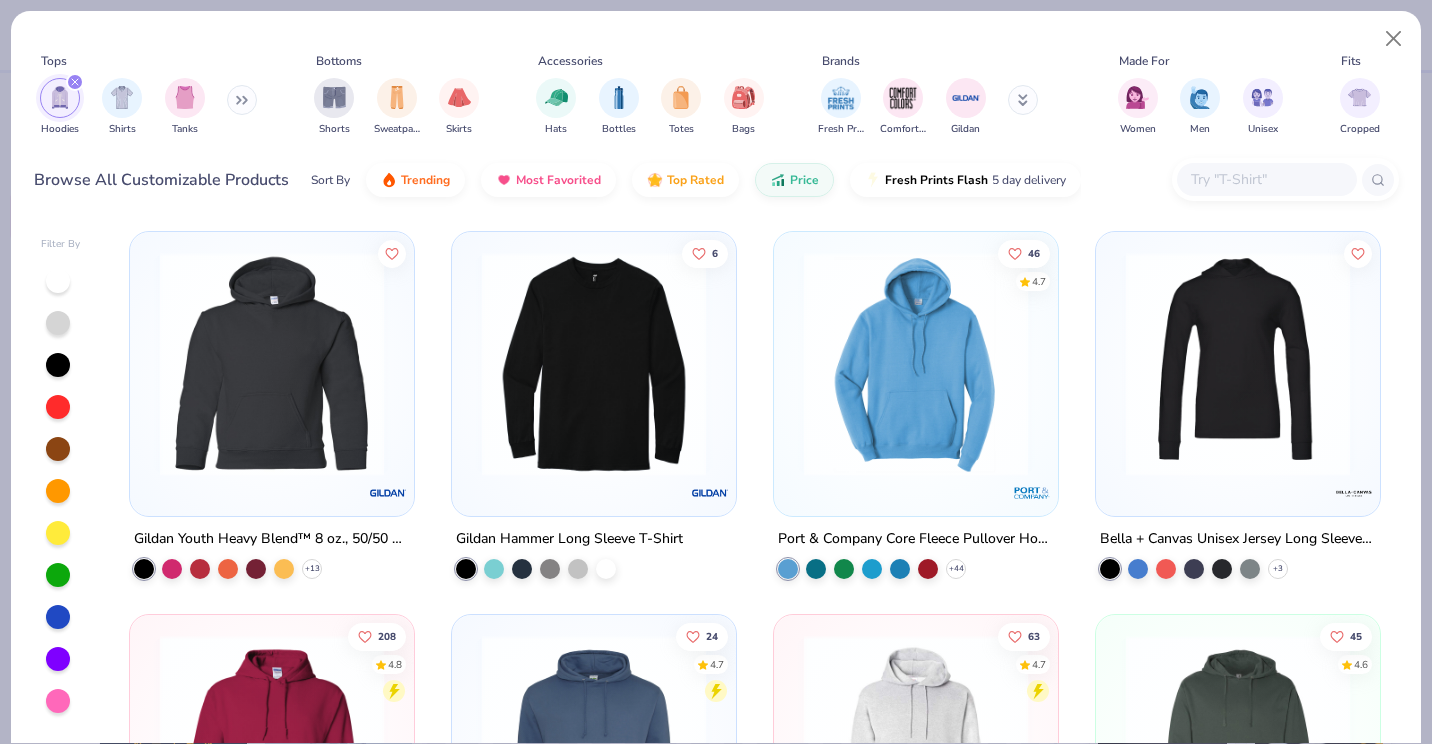 click on "Gildan Youth Heavy Blend™ 8 oz., 50/50 Hooded Sweatshirt + 13 6 Gildan Hammer Long Sleeve T-Shirt 46 4.7 Port & Company Core Fleece Pullover Hooded Sweatshirt + 44 Bella + Canvas Unisex Jersey Long Sleeve Hoodie + 3 208 4.8 Gildan Adult Heavy Blend 8 Oz. 50/50 Hooded Sweatshirt + 37 24 4.7 Just Hoods By AWDis Men's 80/20 Midweight College Hooded Sweatshirt + 40 63 4.7 Hanes Unisex 7.8 Oz. Ecosmart 50/50 Pullover Hooded Sweatshirt + 26 45 4.6 Independent Trading Co. Midweight Hooded Sweatshirt + 36 13 Jerzees Youth 8 oz. NuBlend Fleece Full-Zip Hood 31 Hanes Adult 7.8 Oz. Ecosmart 50/50 Full-Zip Hood + 2 24 4.9 Gildan Adult Dryblend Adult 9 Oz. 50/50 Hood + 6 Threadfast Apparel Unisex Triblend Full-Zip Light Hoodie + 1" at bounding box center [754, 1376] 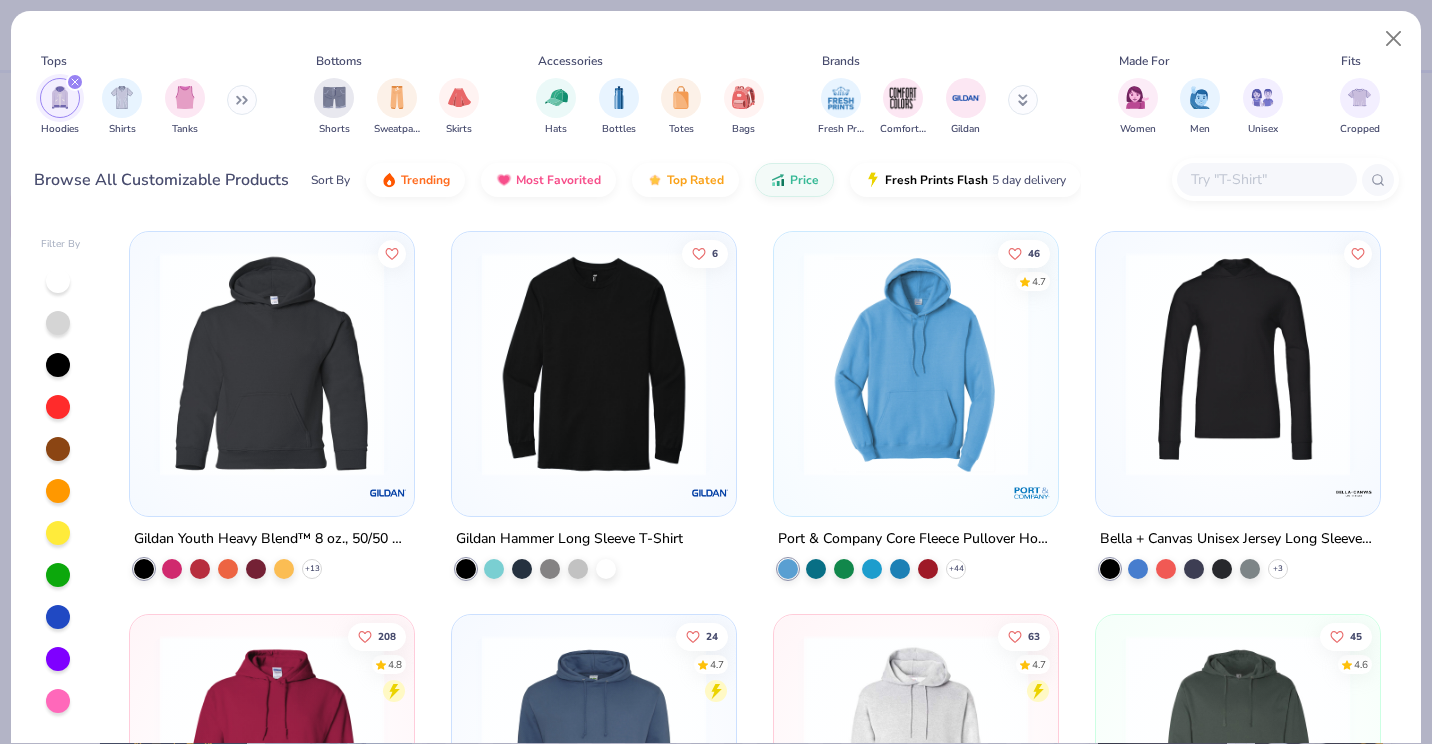 drag, startPoint x: 1427, startPoint y: 173, endPoint x: 1422, endPoint y: 215, distance: 42.296574 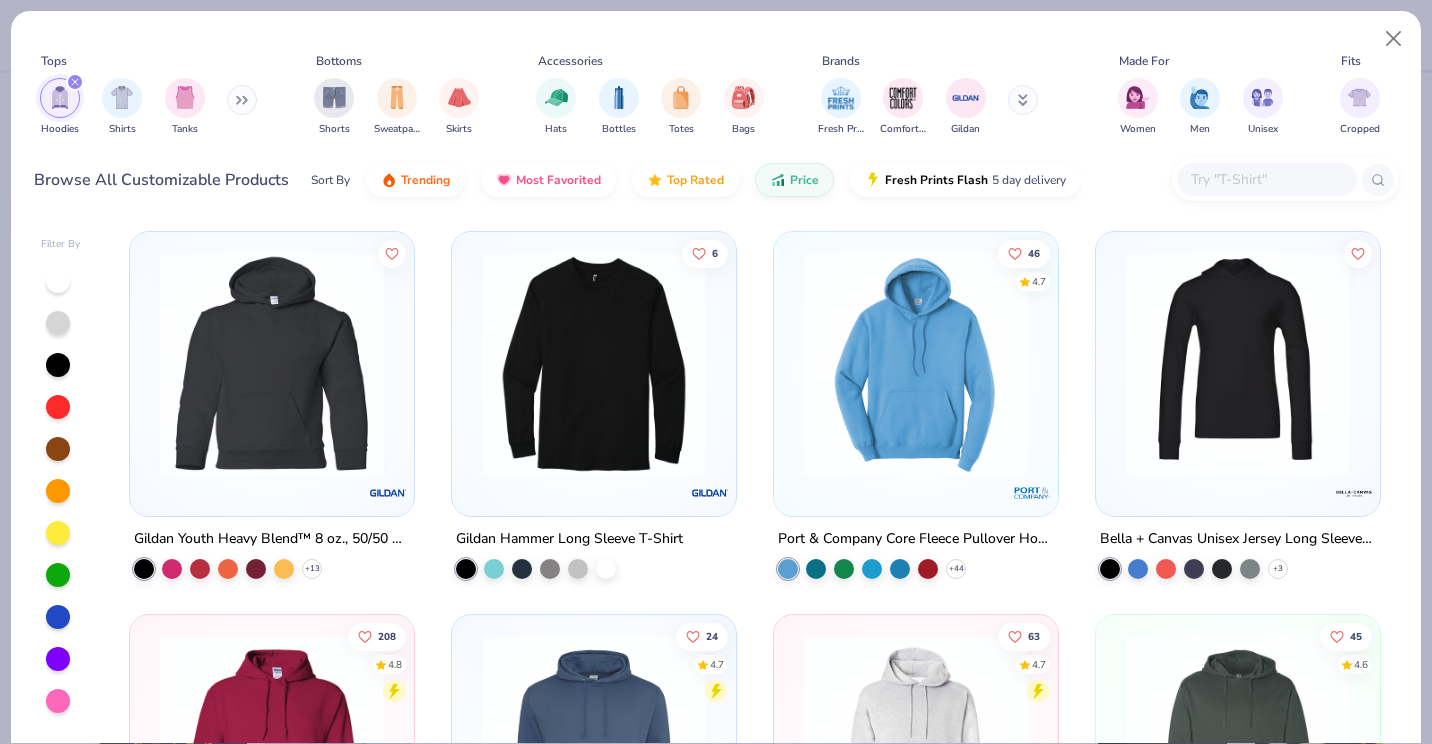 click on "Tops Hoodies Shirts Tanks Bottoms Shorts Sweatpants Skirts Accessories Hats Bottles Totes Bags Brands Fresh Prints Comfort Colors Gildan Made For Women Men Unisex Fits Cropped Slim Regular Oversized Styles Classic Sportswear Athleisure Minimums 12-17 18-23 24-35 Print Types Guide Embroidery Screen Print Digital Print Browse All Customizable Products Sort By Trending Most Favorited Top Rated Price Fresh Prints Flash 5 day delivery Filter By Gildan Youth Heavy Blend™ 8 oz., 50/50 Hooded Sweatshirt + 13 6 Gildan Hammer Long Sleeve T-Shirt 46 4.7 Port & Company Core Fleece Pullover Hooded Sweatshirt + 44 Bella + Canvas Unisex Jersey Long Sleeve Hoodie + 3 208 4.8 Gildan Adult Heavy Blend 8 Oz. 50/50 Hooded Sweatshirt + 37 24 4.7 Just Hoods By AWDis Men's 80/20 Midweight College Hooded Sweatshirt + 40 63 4.7 Hanes Unisex 7.8 Oz. Ecosmart 50/50 Pullover Hooded Sweatshirt + 26 45 4.6 Independent Trading Co. Midweight Hooded Sweatshirt + 36 13 Jerzees Youth 8 oz. NuBlend Fleece Full-Zip Hood 31 + 2 24 4.9 + 6 + 1" at bounding box center [716, 372] 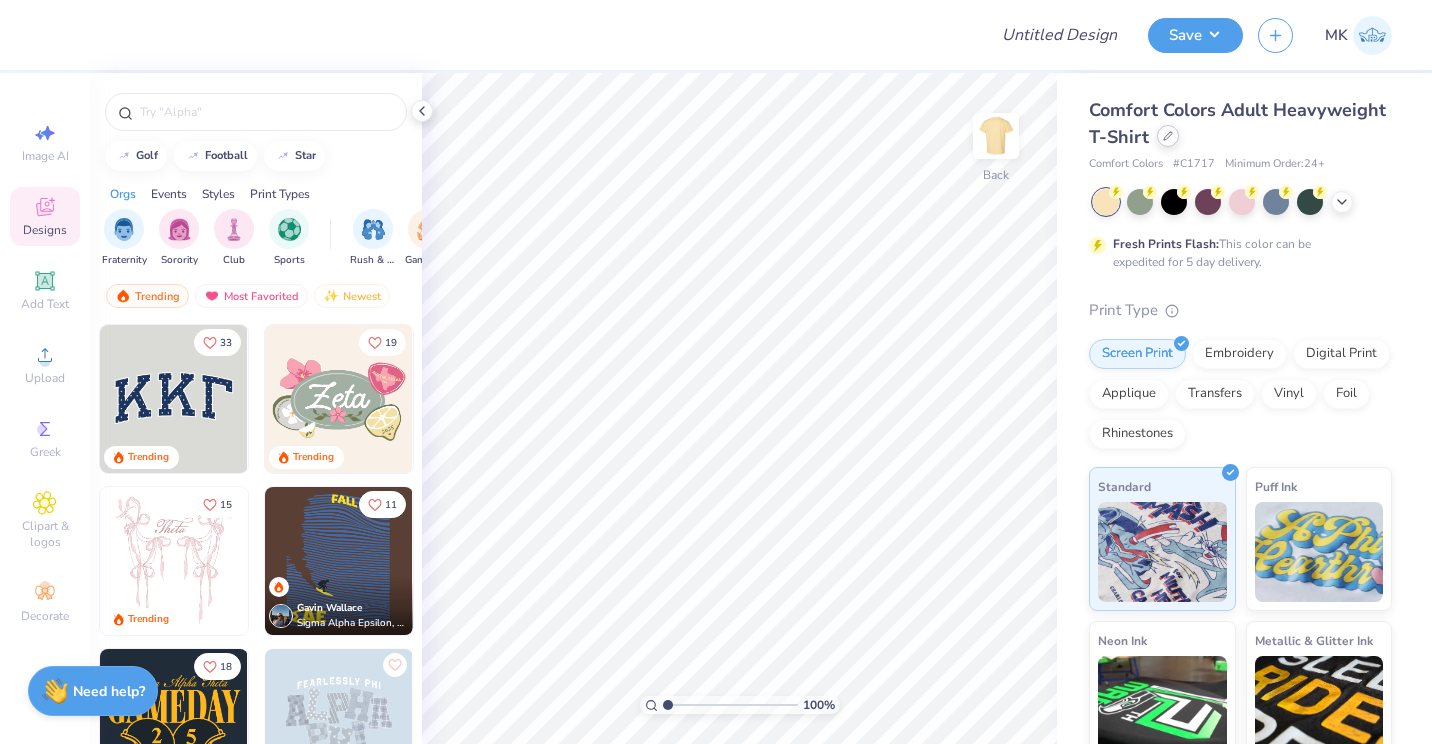 click at bounding box center [1168, 136] 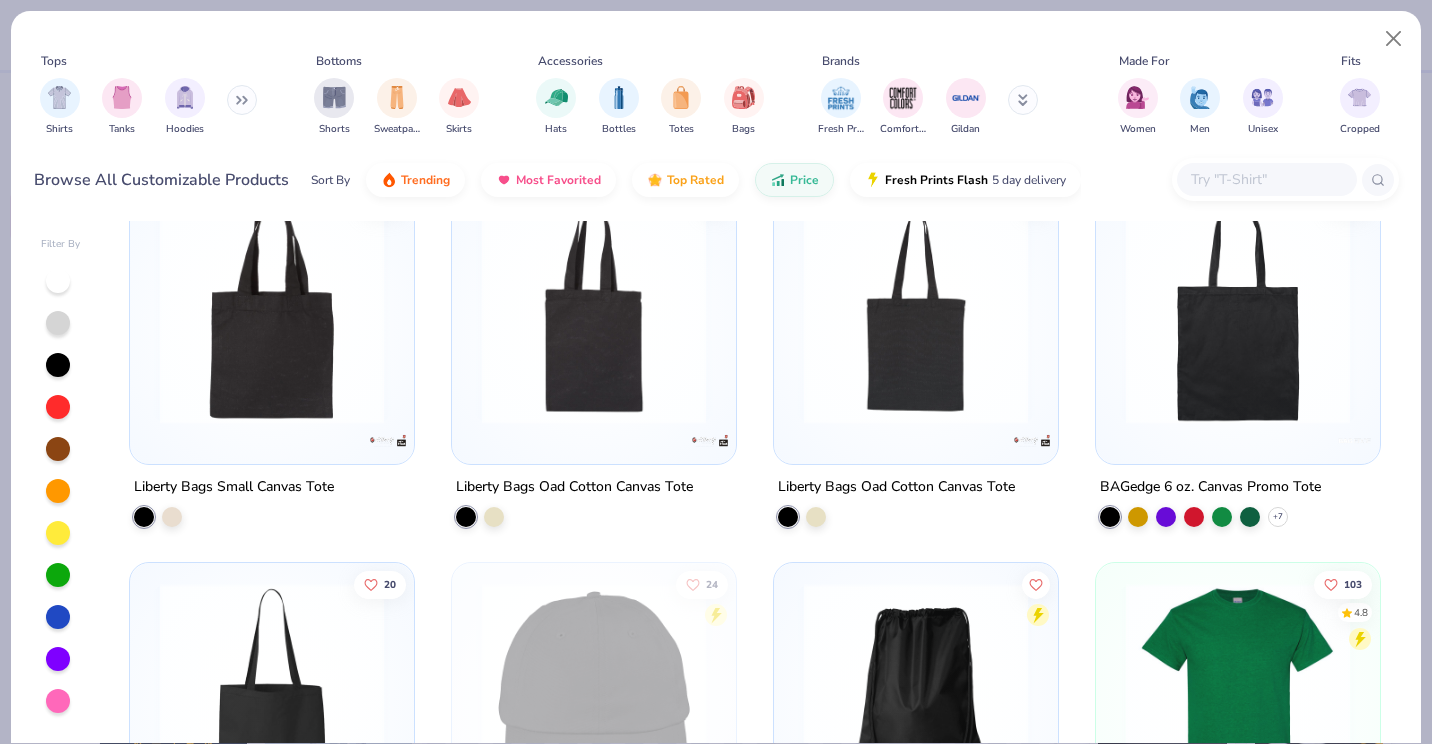 scroll, scrollTop: 0, scrollLeft: 0, axis: both 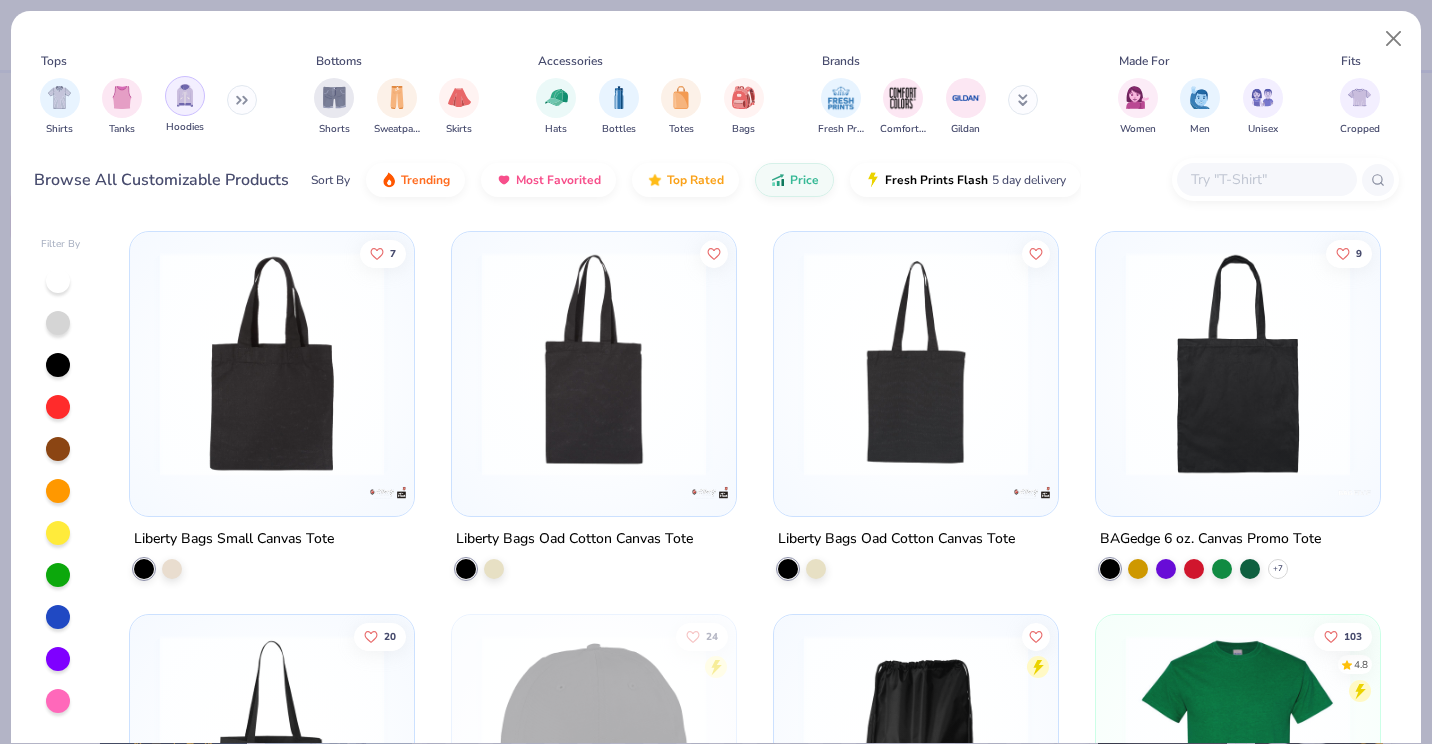 click at bounding box center (185, 95) 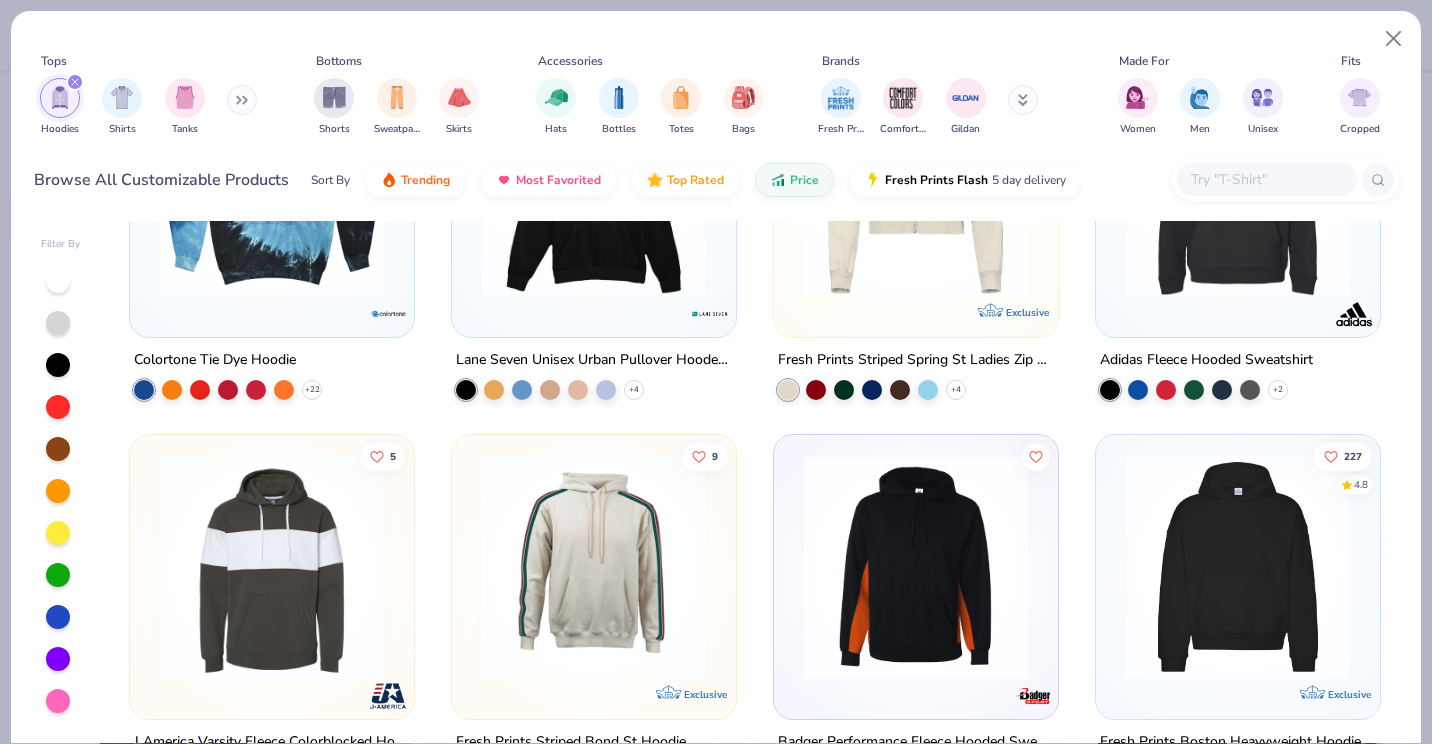 scroll, scrollTop: 5541, scrollLeft: 0, axis: vertical 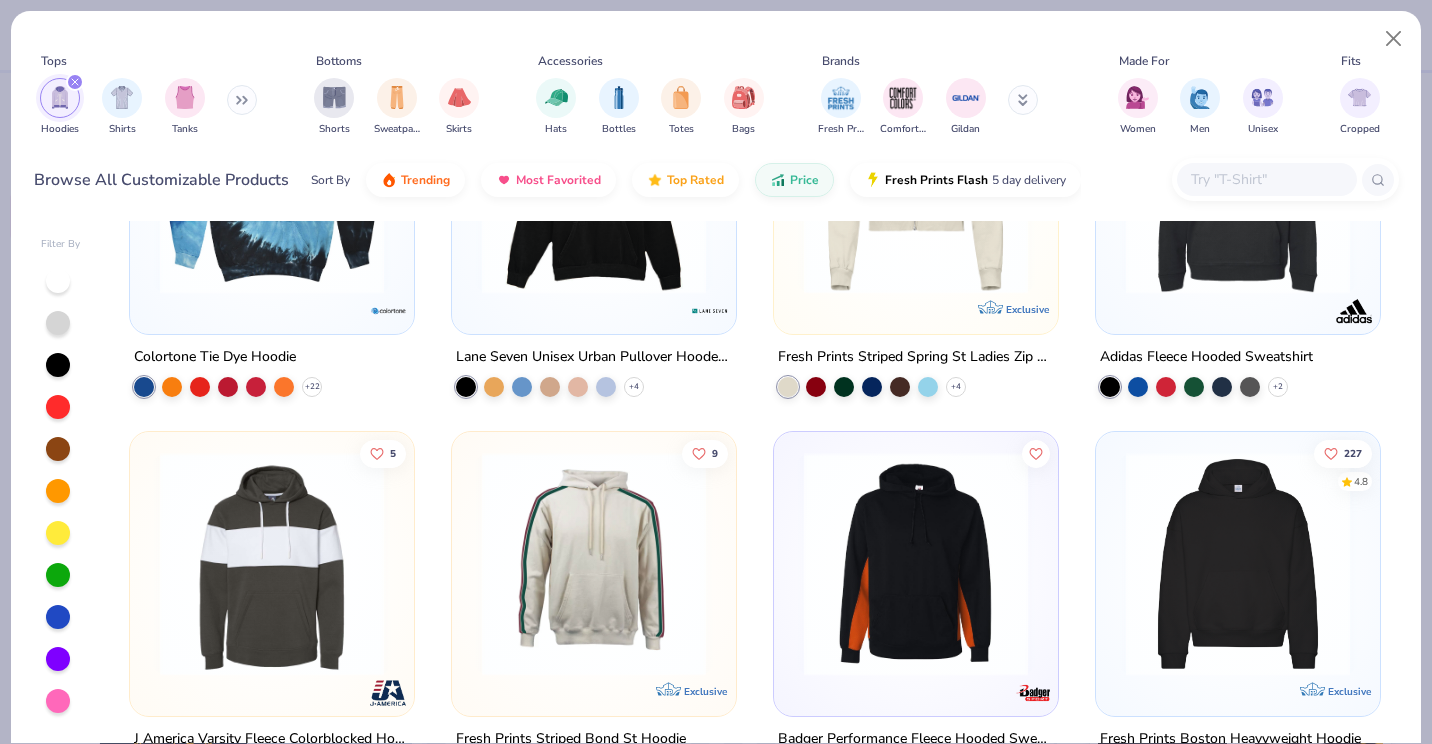 click at bounding box center (1238, 564) 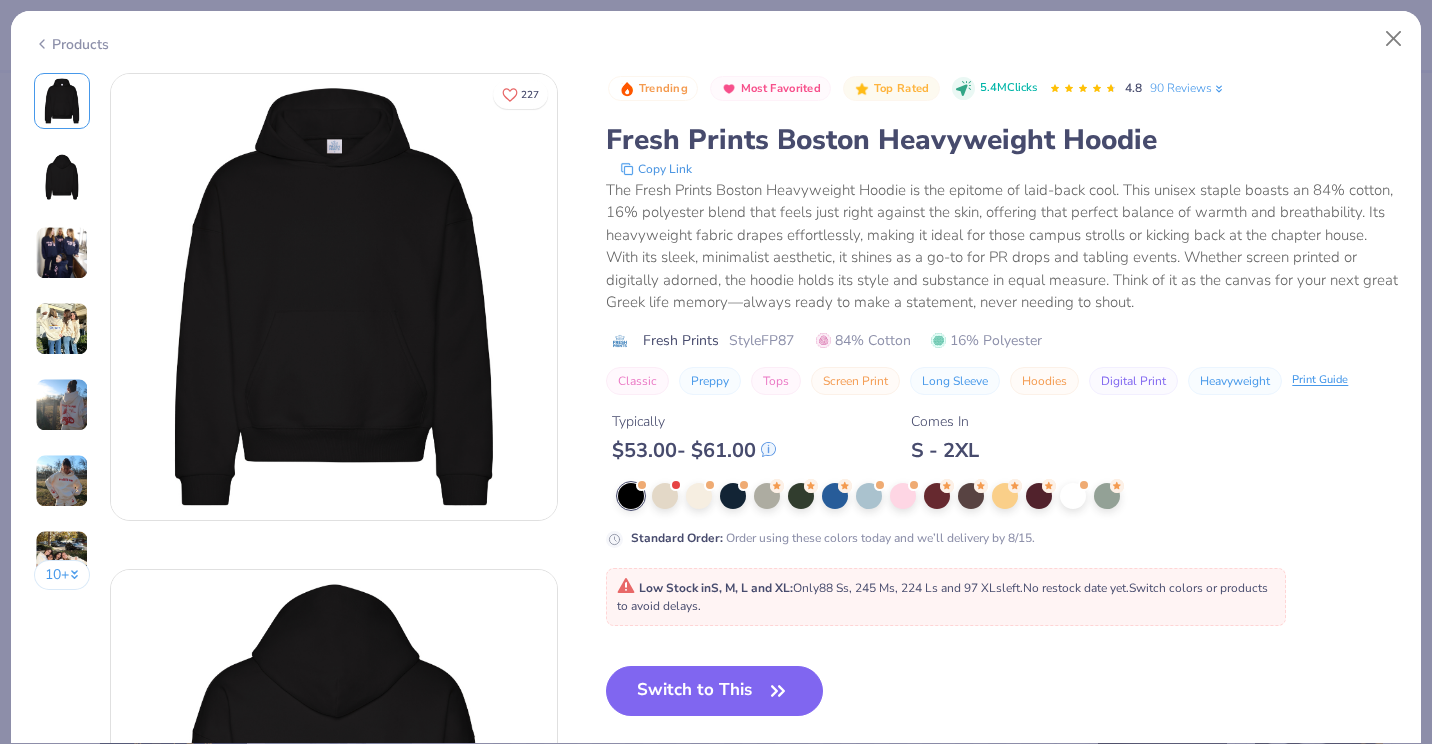 click on "Fresh Prints [CITY] Heavyweight Hoodie Copy Link The Fresh Prints [CITY] Heavyweight Hoodie is the epitome of laid-back cool. This unisex staple boasts an 84% cotton, 16% polyester blend that feels just right against the skin, offering that perfect balance of warmth and breathability. Its heavyweight fabric drapes effortlessly, making it ideal for those campus strolls or kicking back at the chapter house. With its sleek, minimalist aesthetic, it shines as a go-to for PR drops and tabling events. Whether screen printed or digitally adorned, the hoodie holds its style and substance in equal measure. Think of it as the canvas for your next great Greek life memory—always ready to make a statement, never needing to shout. Fresh Prints Style FP87 84% Cotton 16% Polyester Classic Preppy Tops Screen Print Long Sleeve Hoodies Digital Print Heavyweight Print Guide Typically $ 53.00 - $ 61.00 Comes In S - 2XL Standard Order : Low Stock in" at bounding box center [1002, 504] 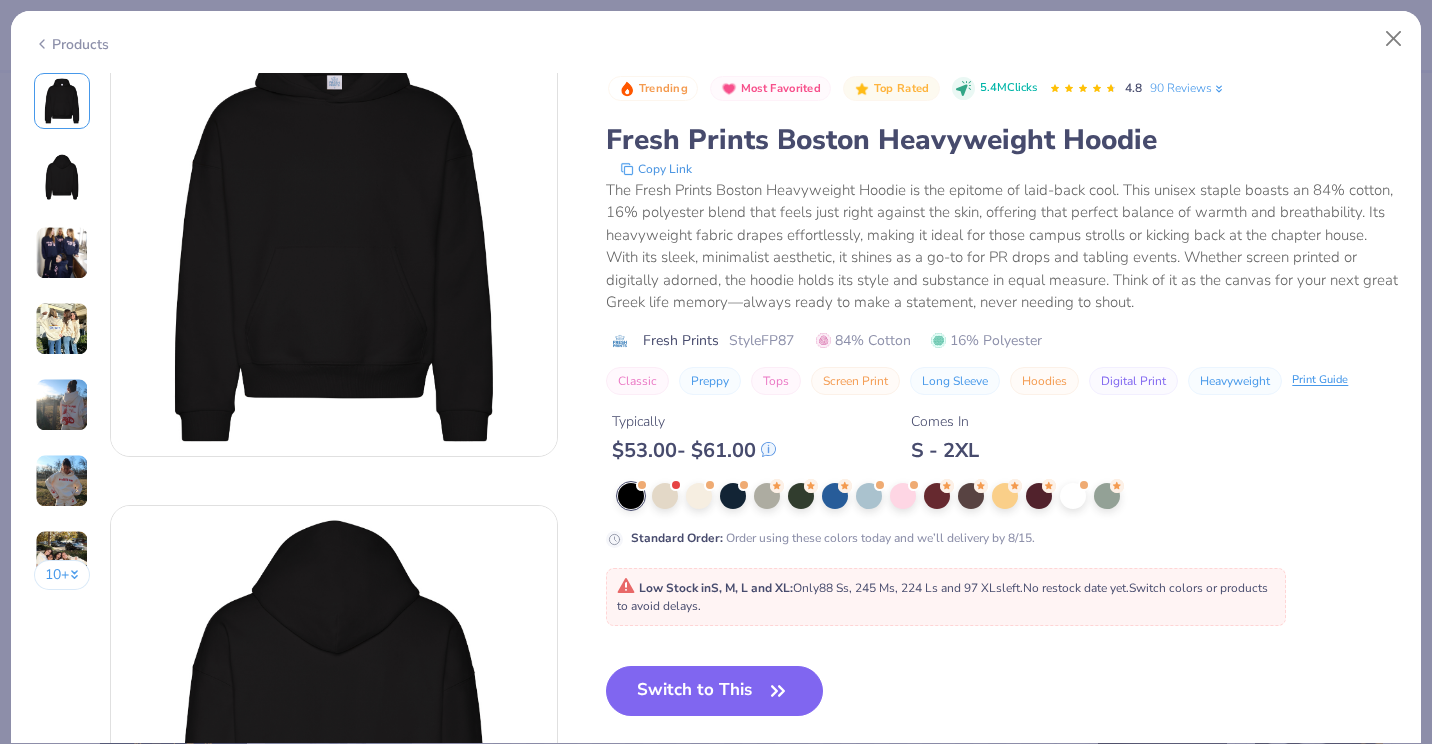 scroll, scrollTop: 66, scrollLeft: 0, axis: vertical 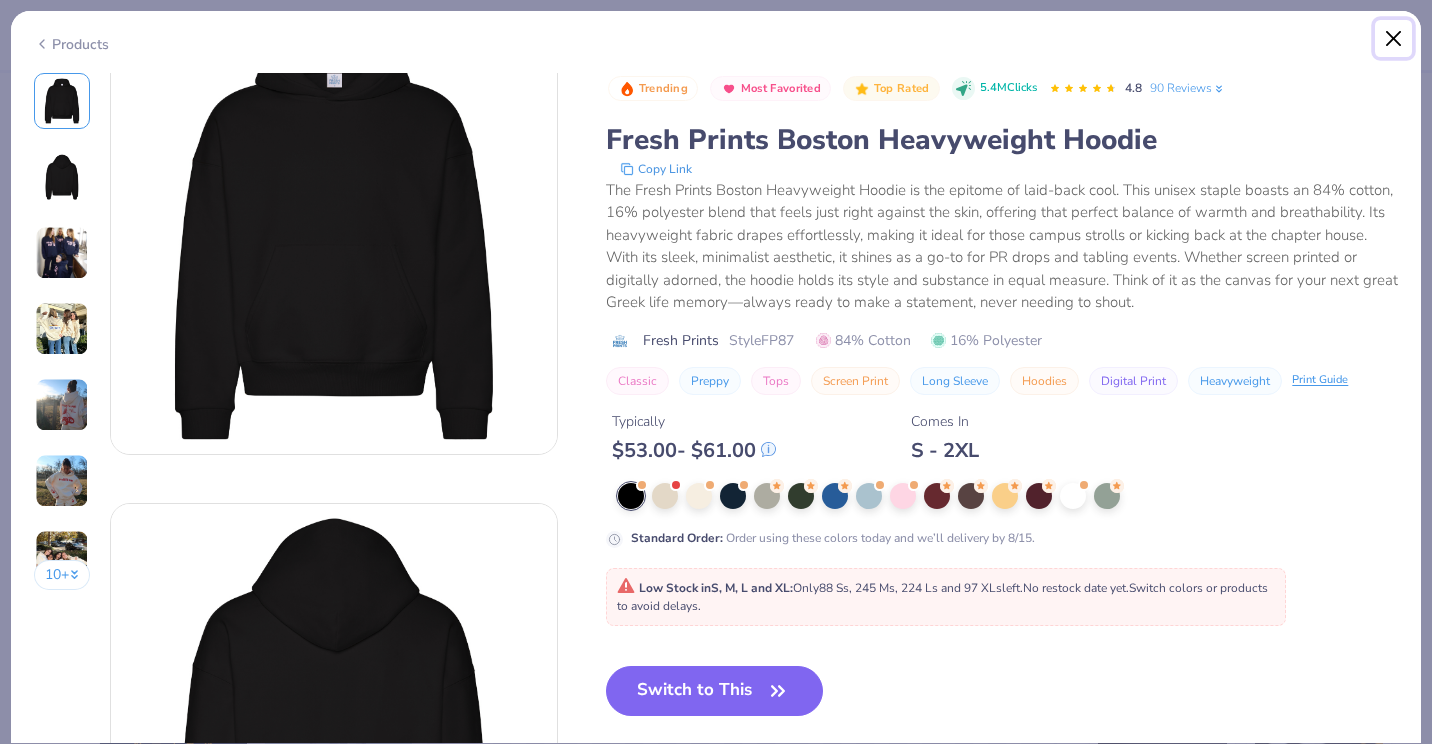 click at bounding box center [1394, 39] 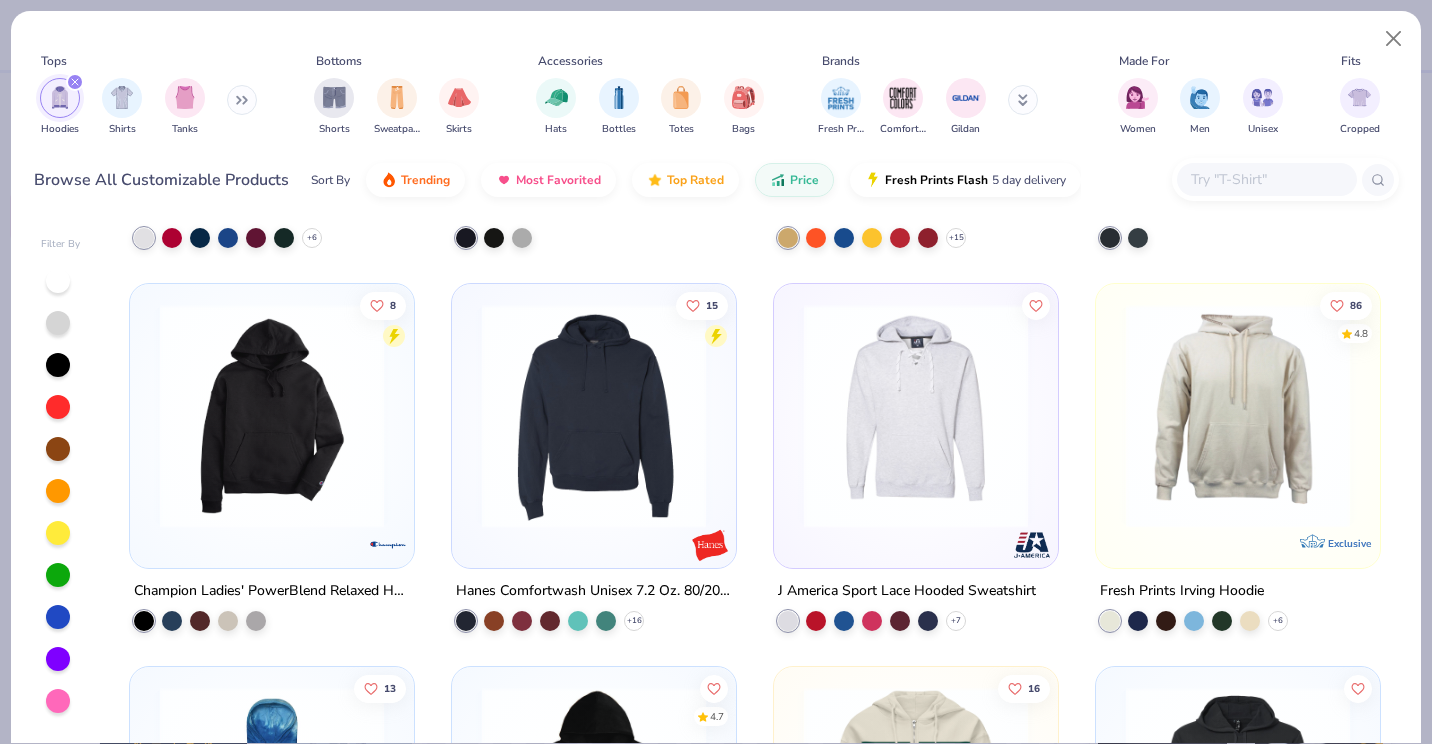 scroll, scrollTop: 4931, scrollLeft: 0, axis: vertical 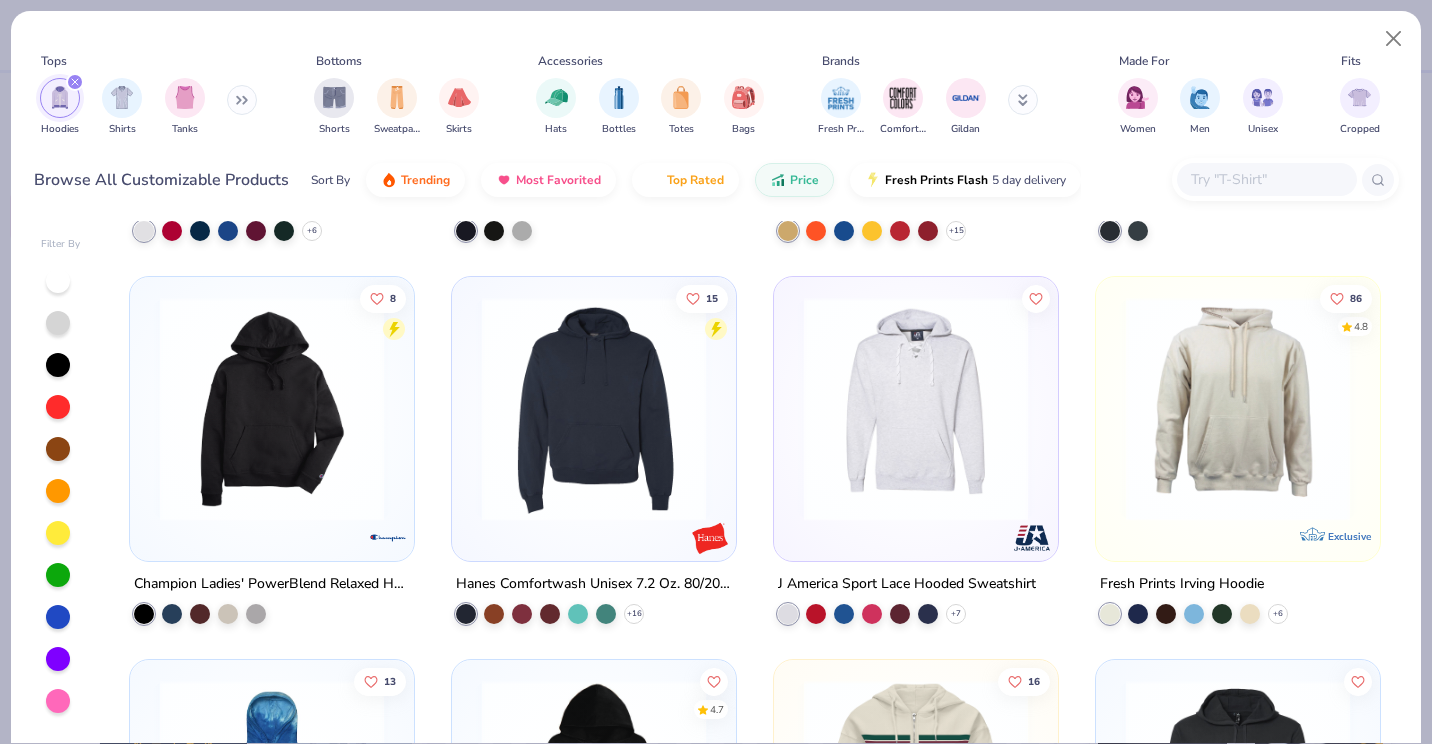 click at bounding box center [594, 409] 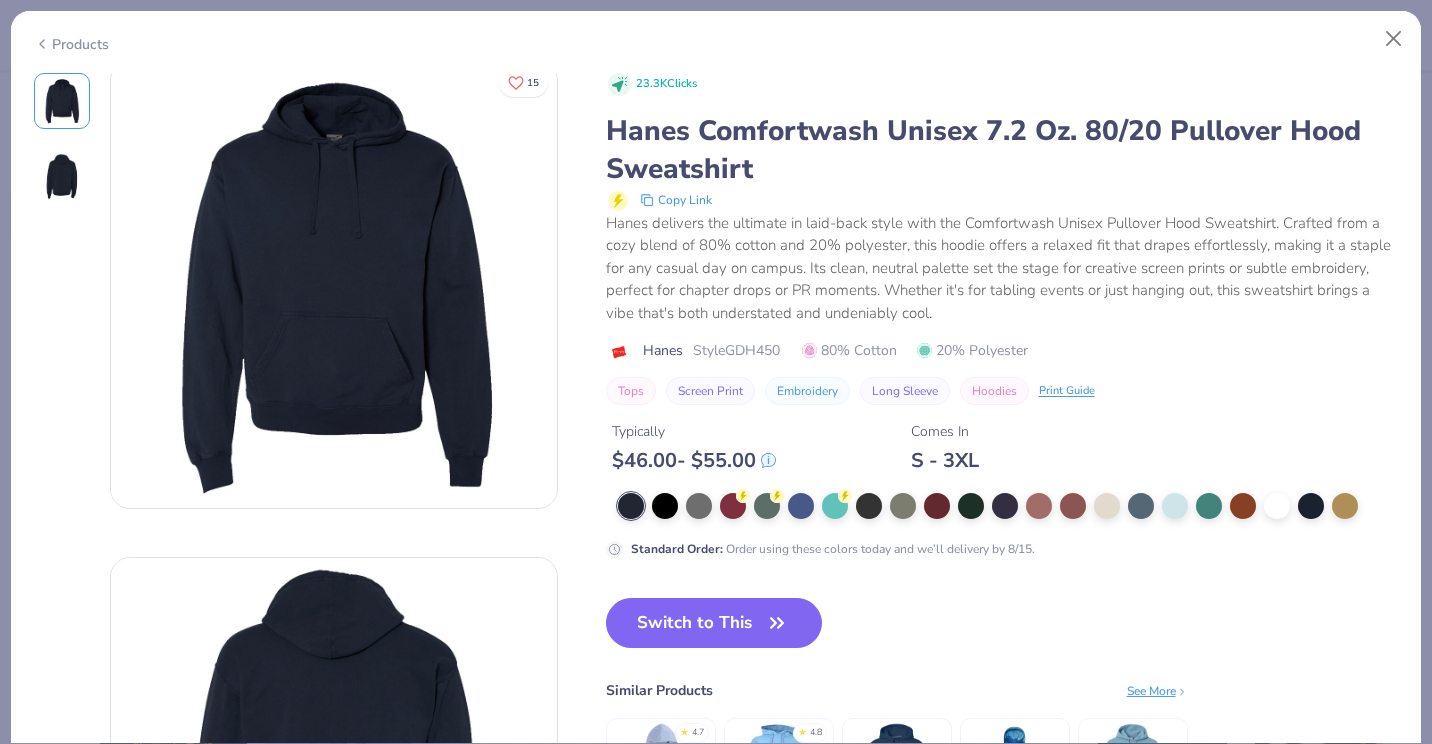 scroll, scrollTop: 12, scrollLeft: 0, axis: vertical 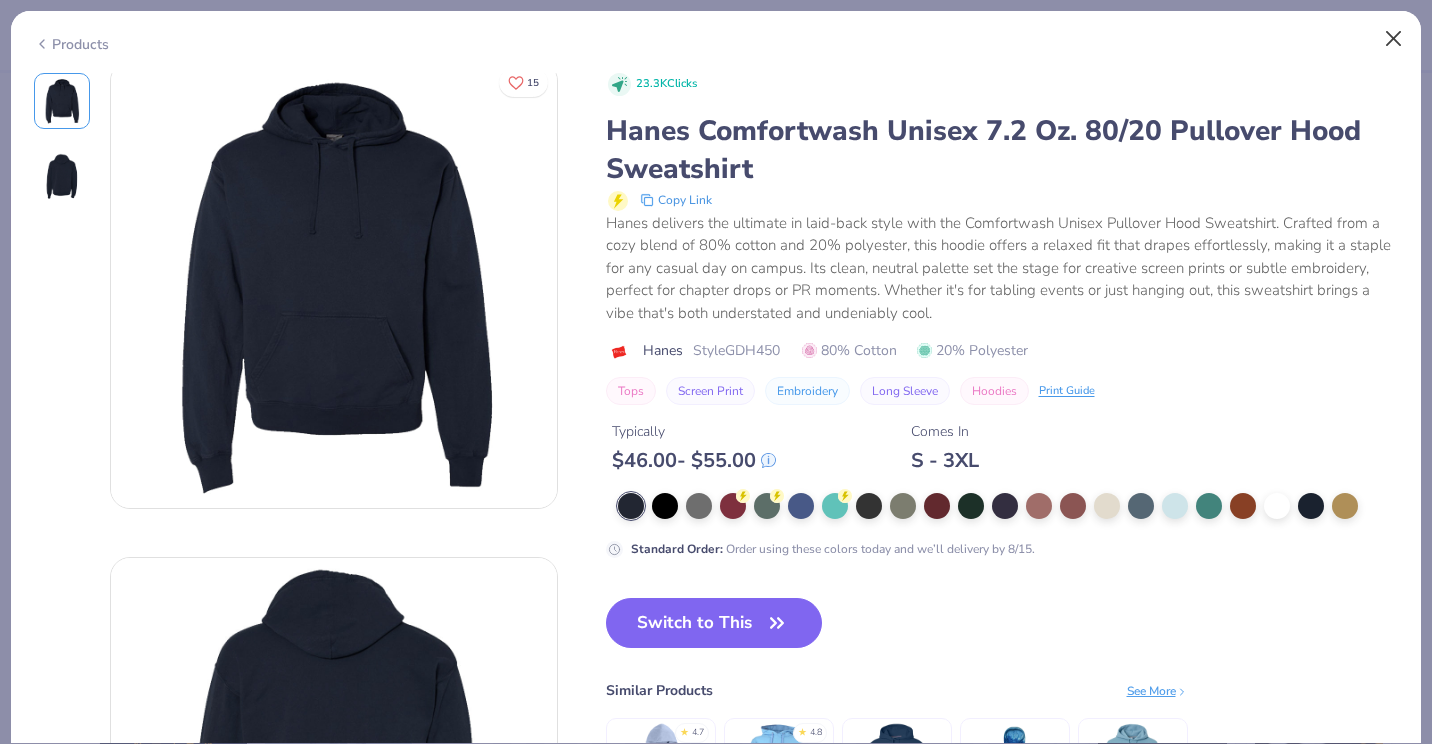 click at bounding box center (1394, 39) 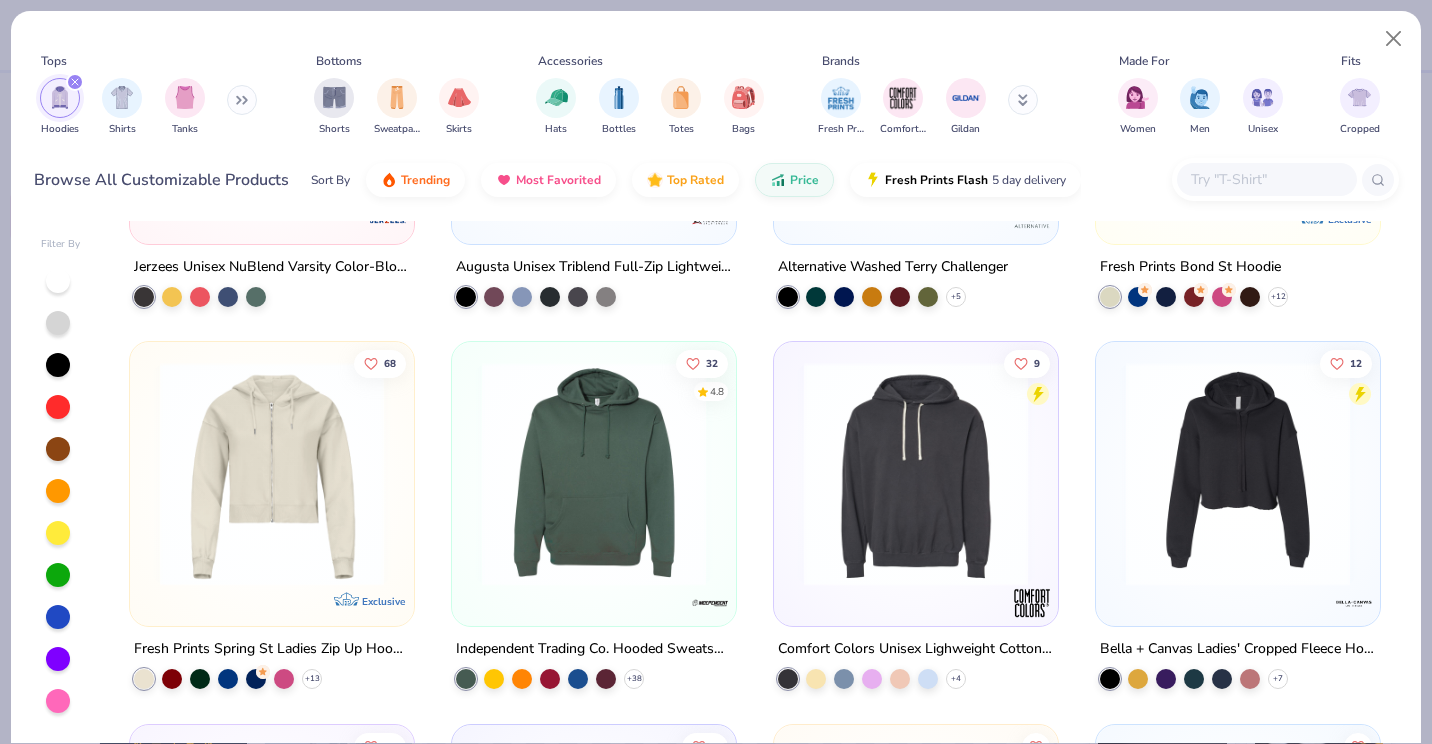 scroll, scrollTop: 4095, scrollLeft: 0, axis: vertical 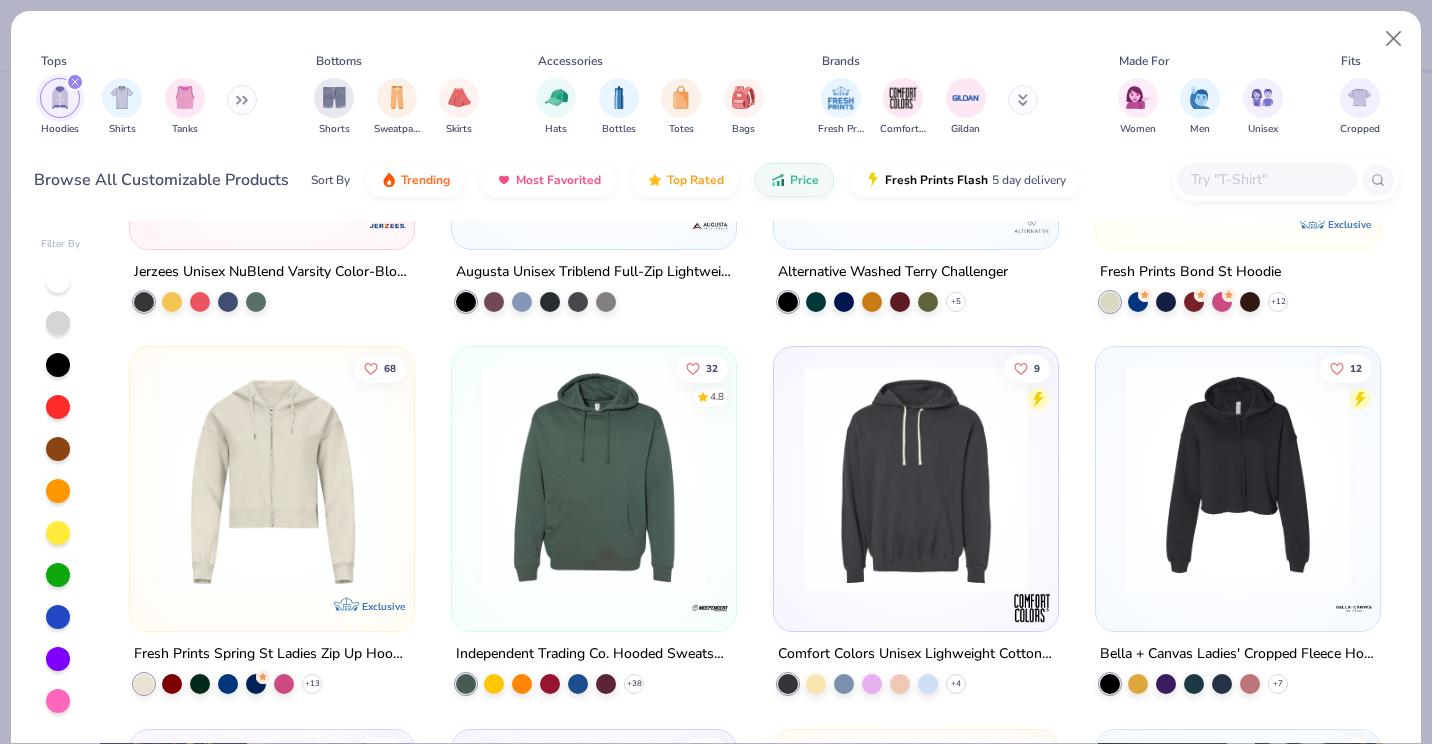 click at bounding box center [916, 479] 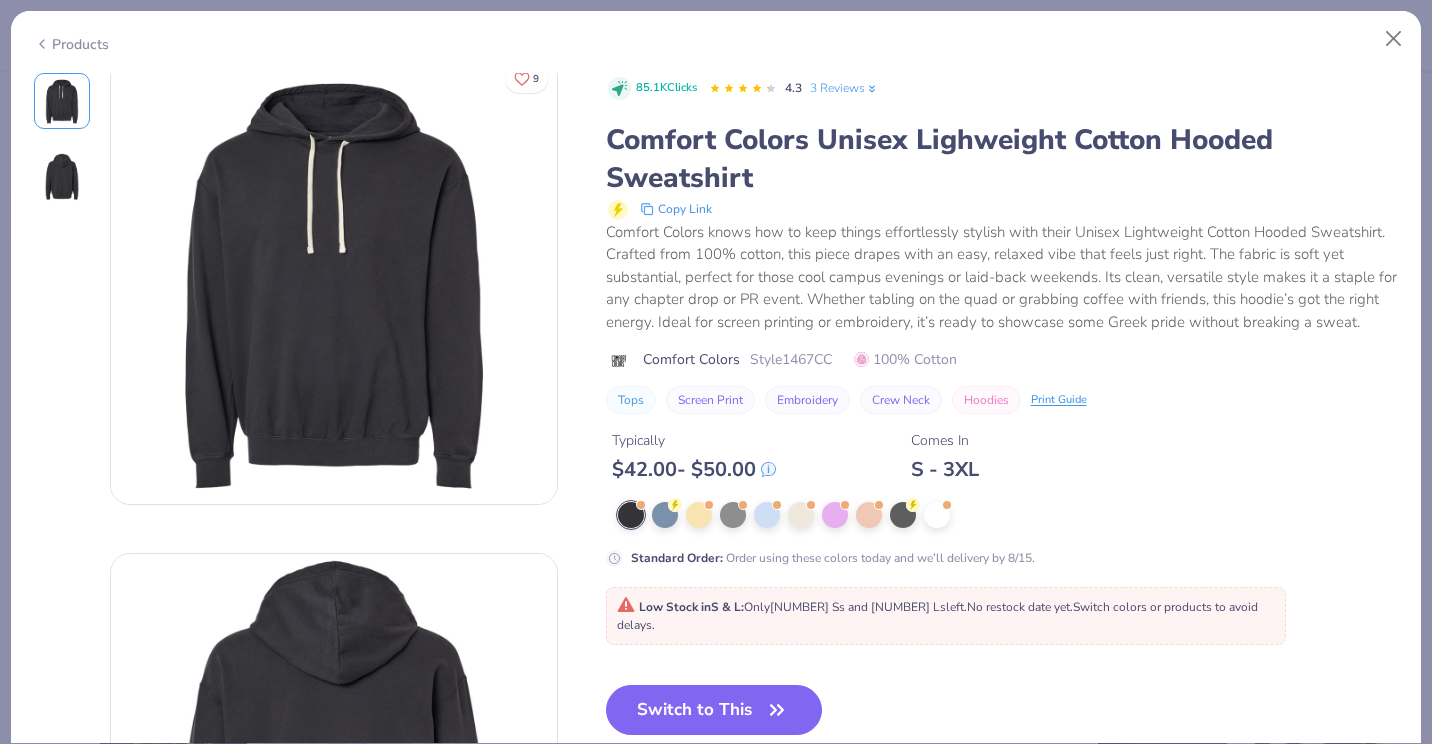 scroll, scrollTop: 9, scrollLeft: 0, axis: vertical 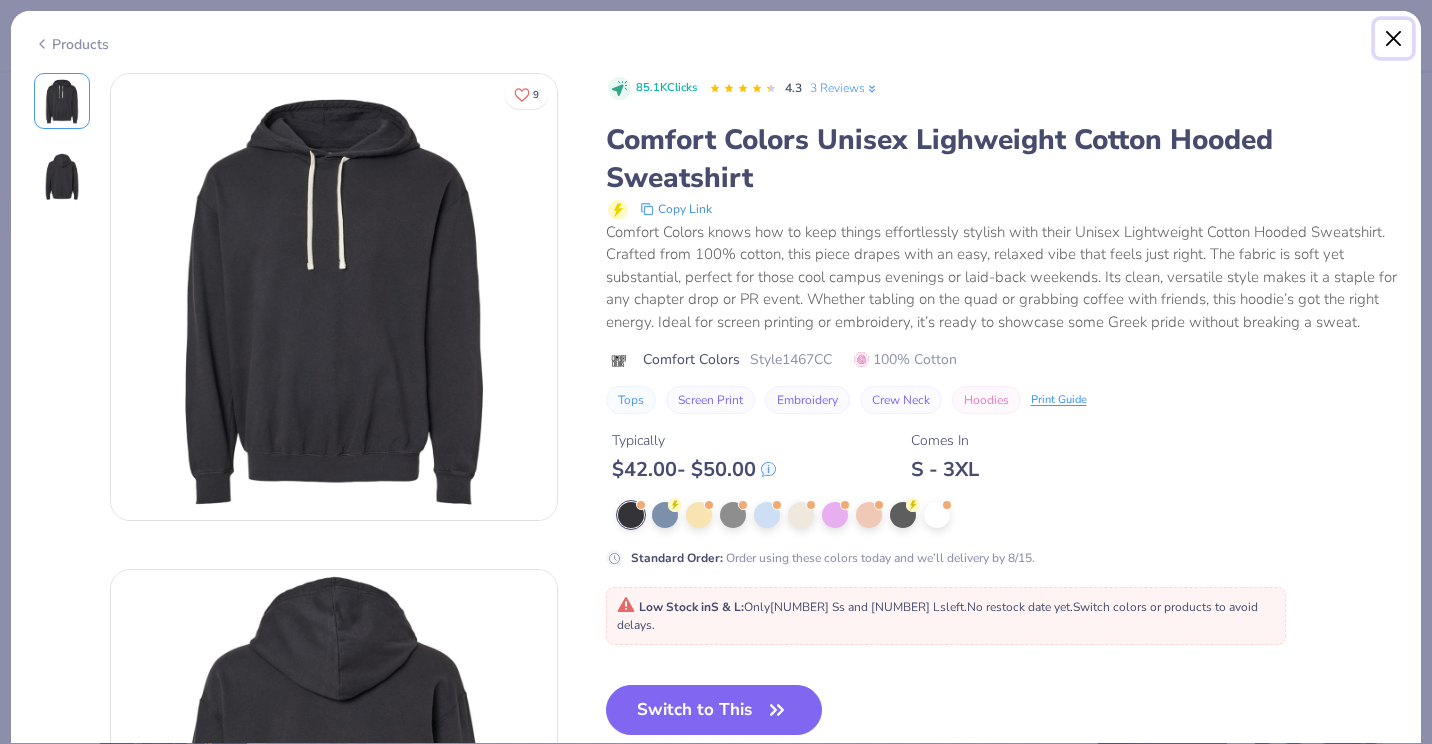 click at bounding box center [1394, 39] 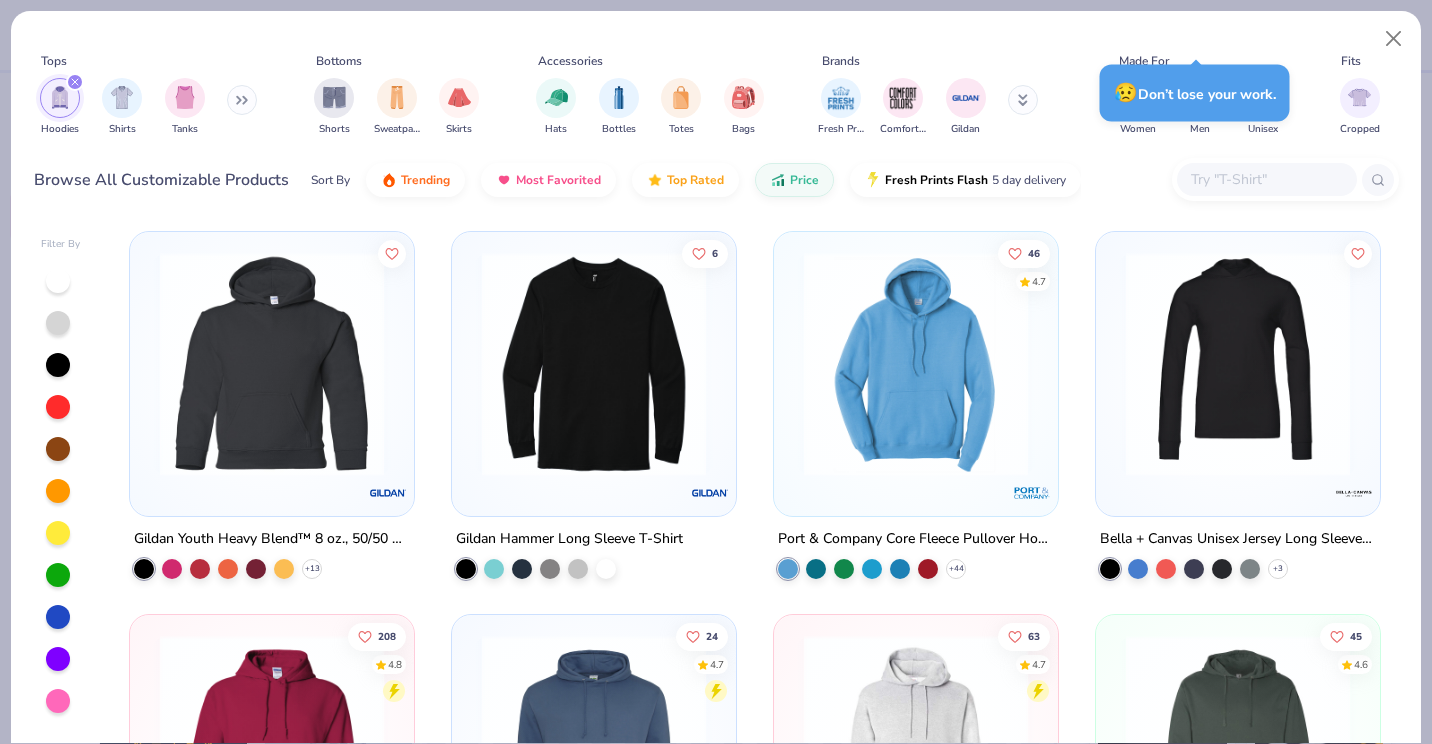 scroll, scrollTop: 810, scrollLeft: 0, axis: vertical 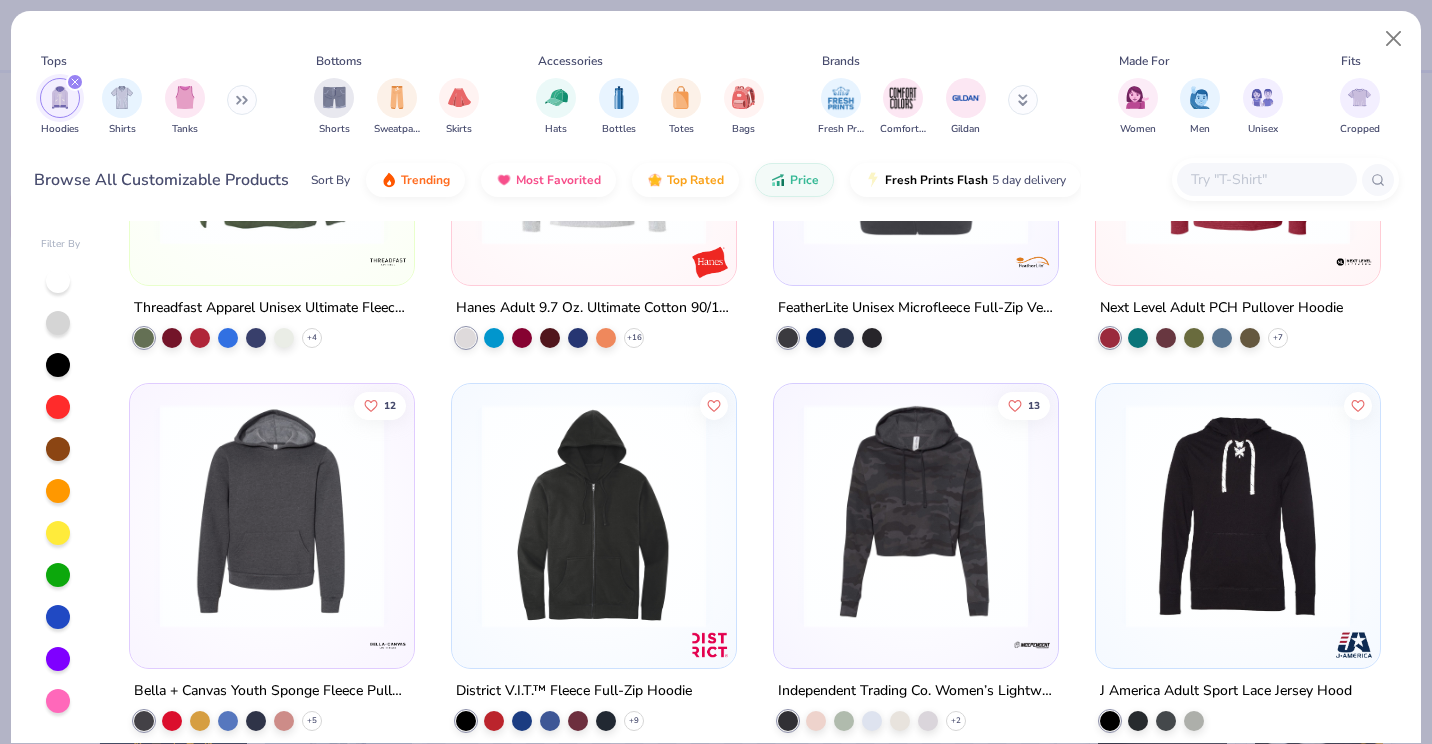 click at bounding box center (1266, 179) 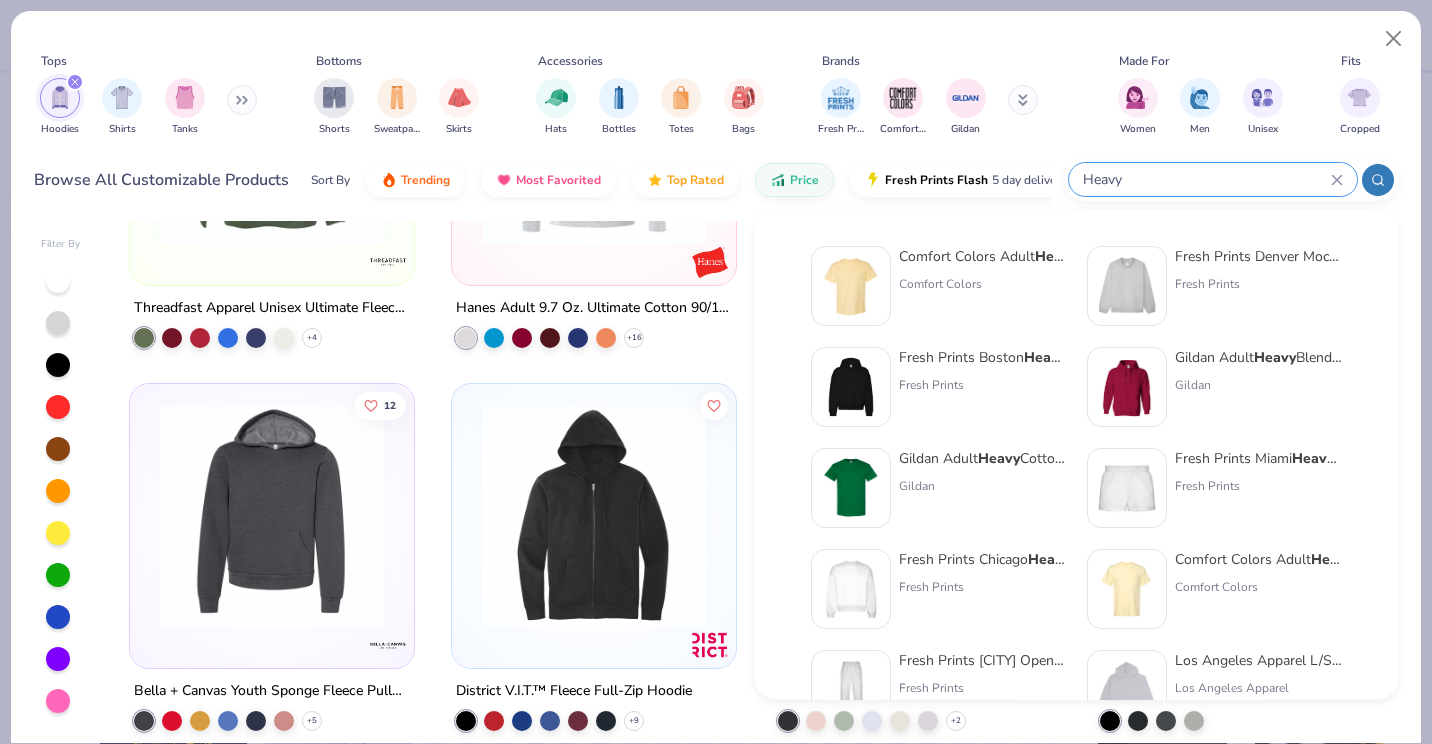 type on "Heavy" 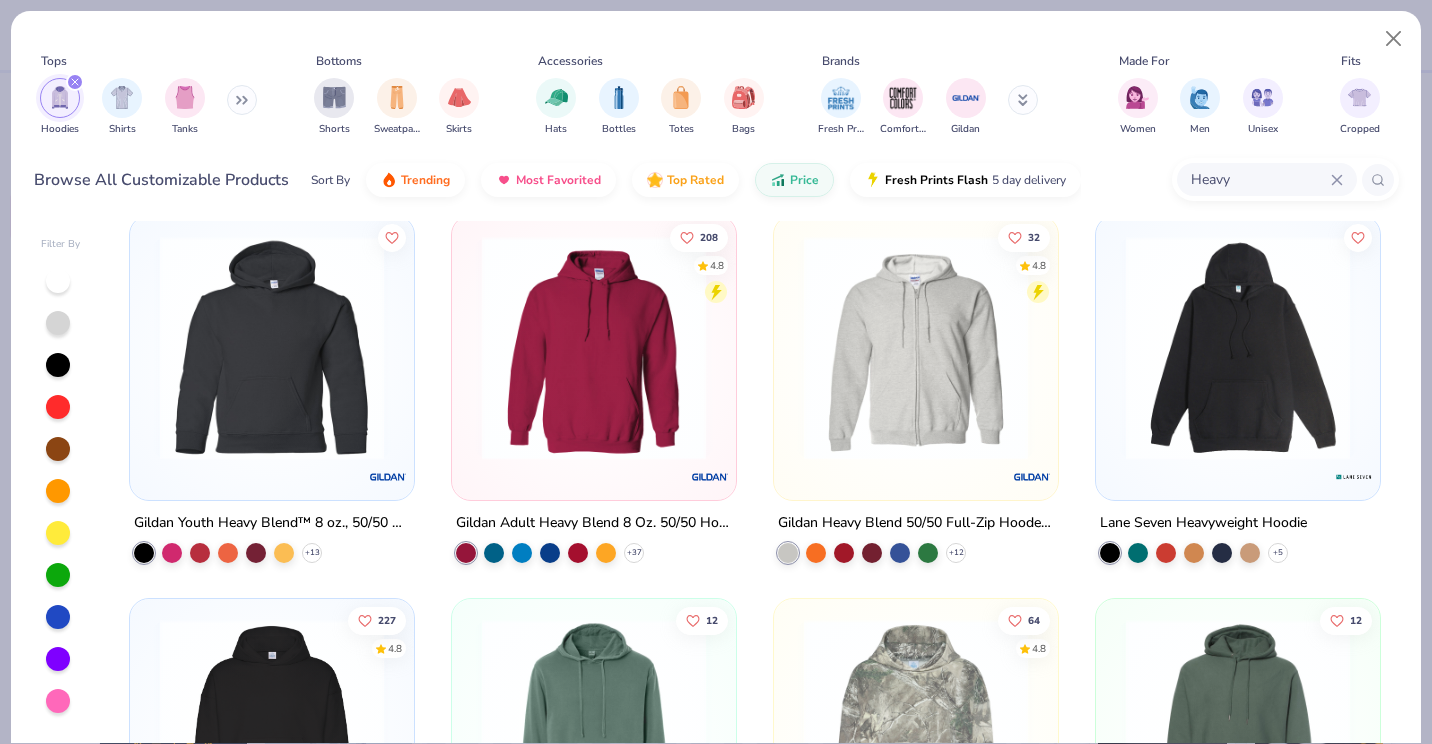 scroll, scrollTop: 8, scrollLeft: 0, axis: vertical 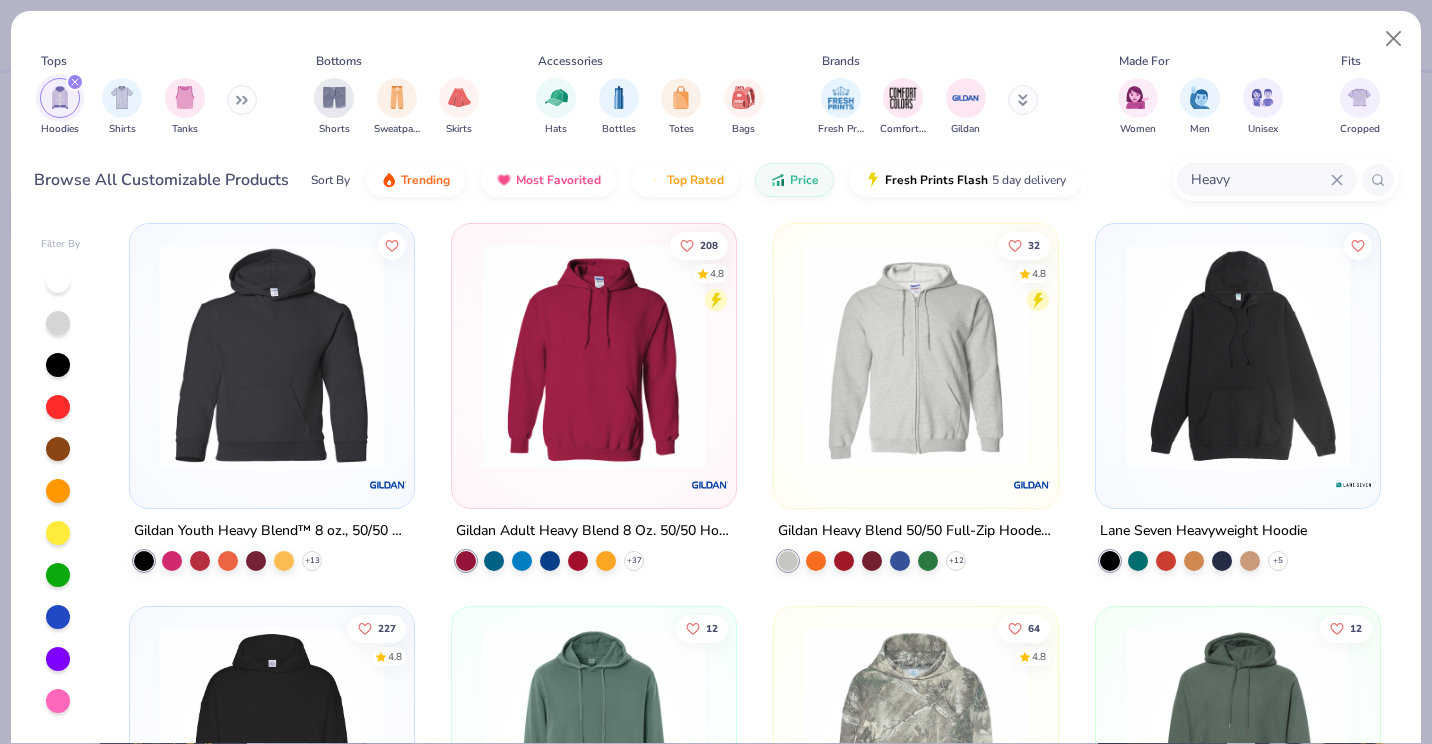 click at bounding box center (1238, 356) 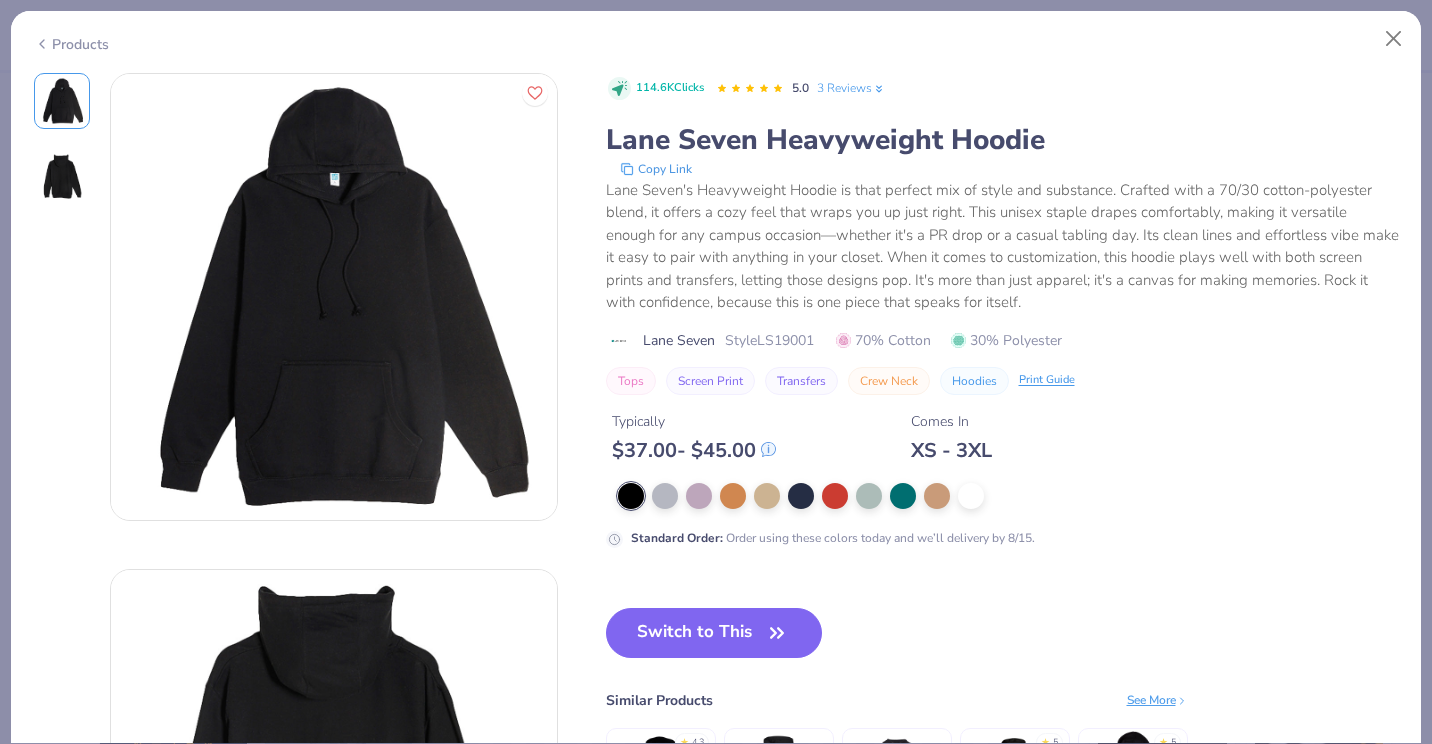 click on "3 Reviews" at bounding box center [851, 88] 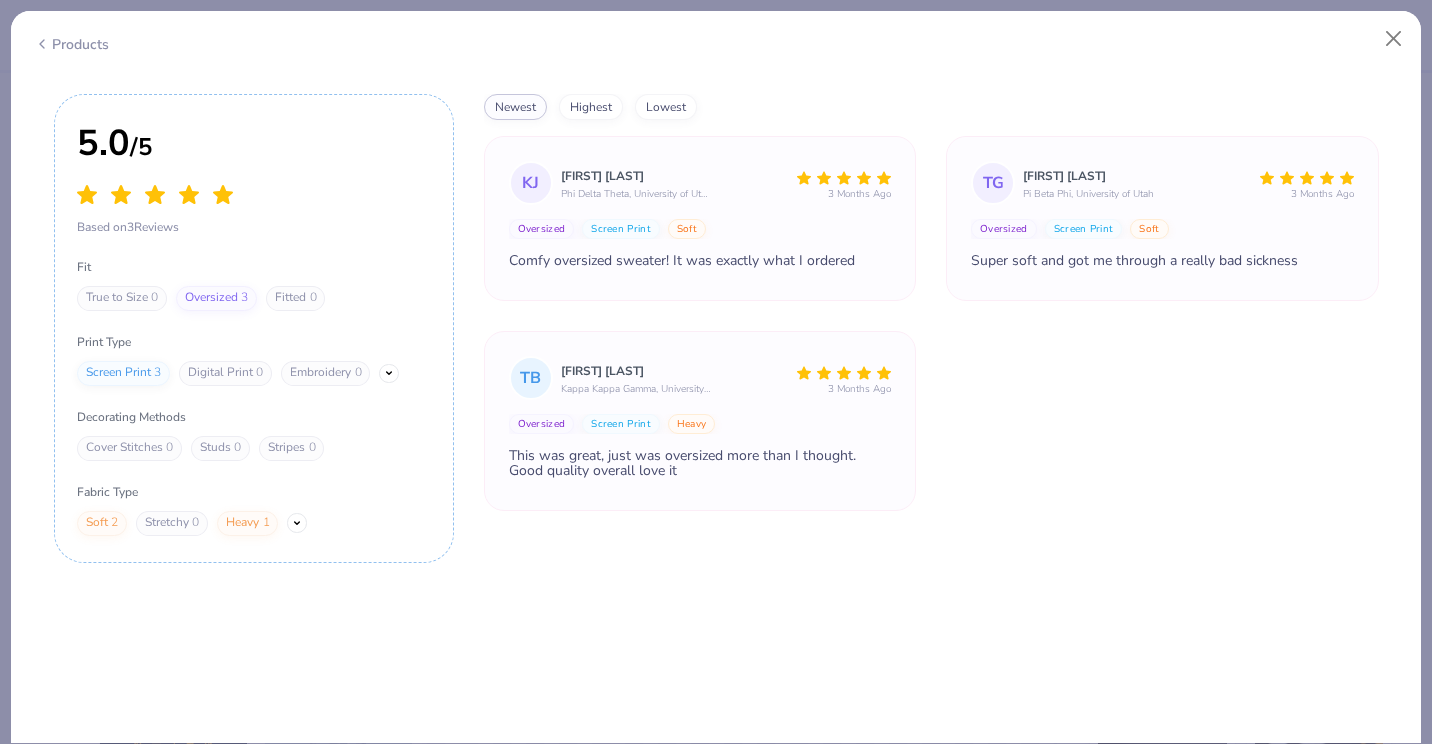 scroll, scrollTop: 2558, scrollLeft: 0, axis: vertical 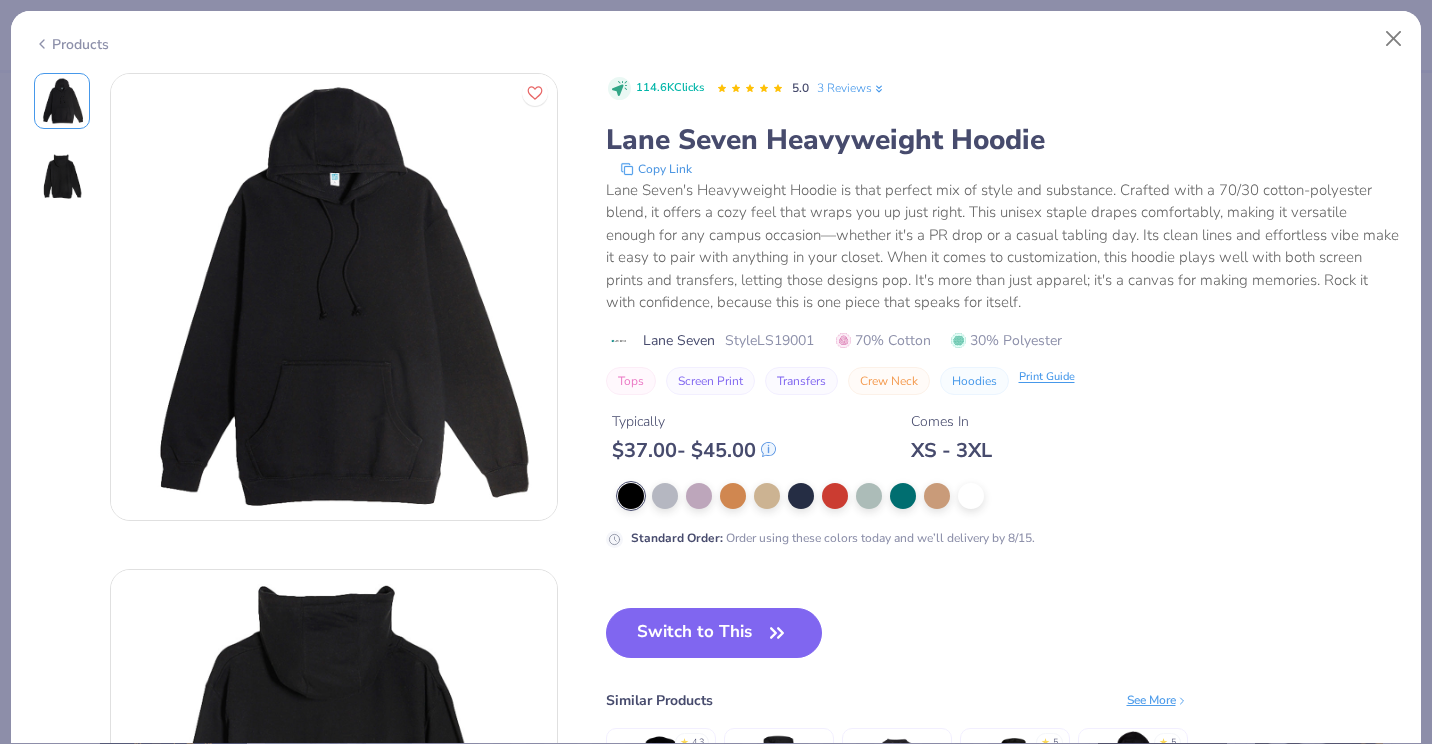 click on "Print Guide" at bounding box center (1047, 377) 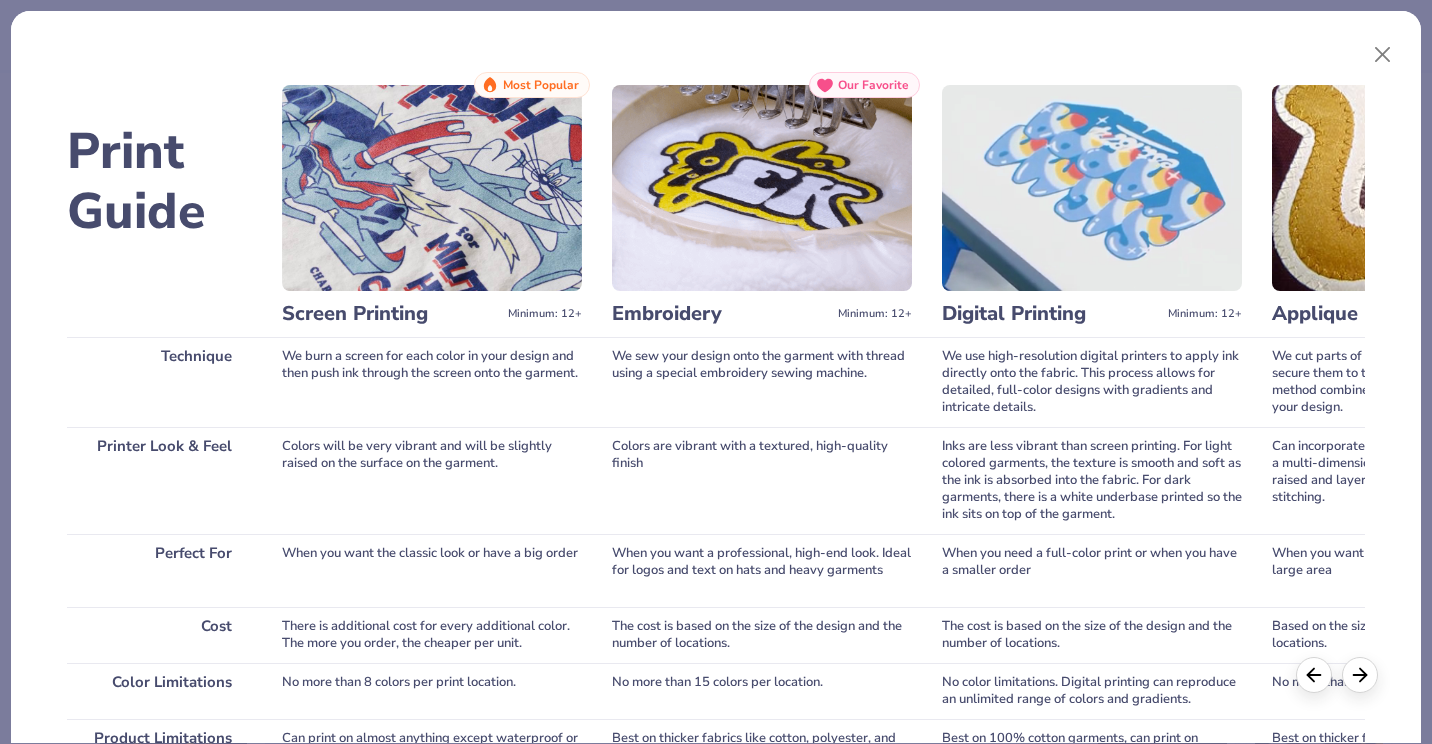 drag, startPoint x: 1405, startPoint y: 164, endPoint x: 1401, endPoint y: 225, distance: 61.13101 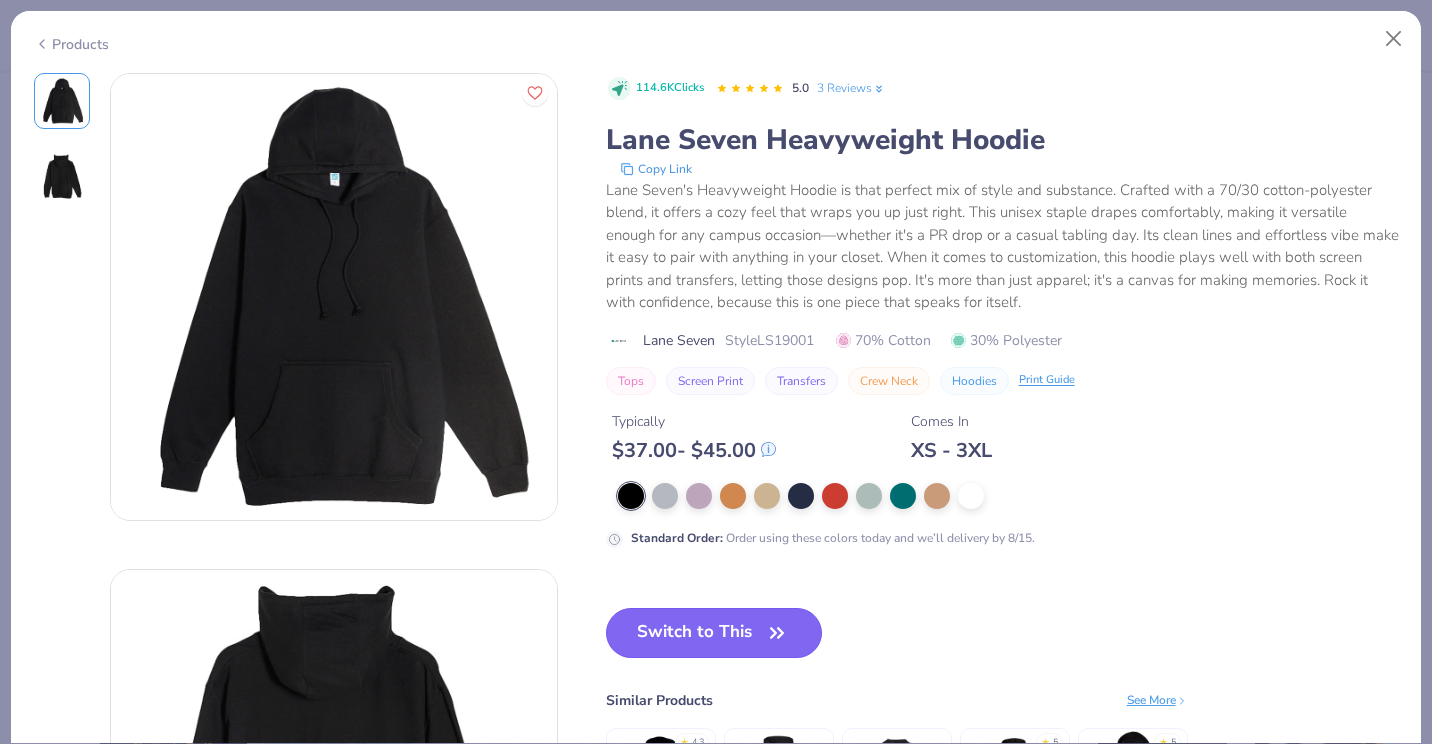 click on "Switch to This" at bounding box center [714, 633] 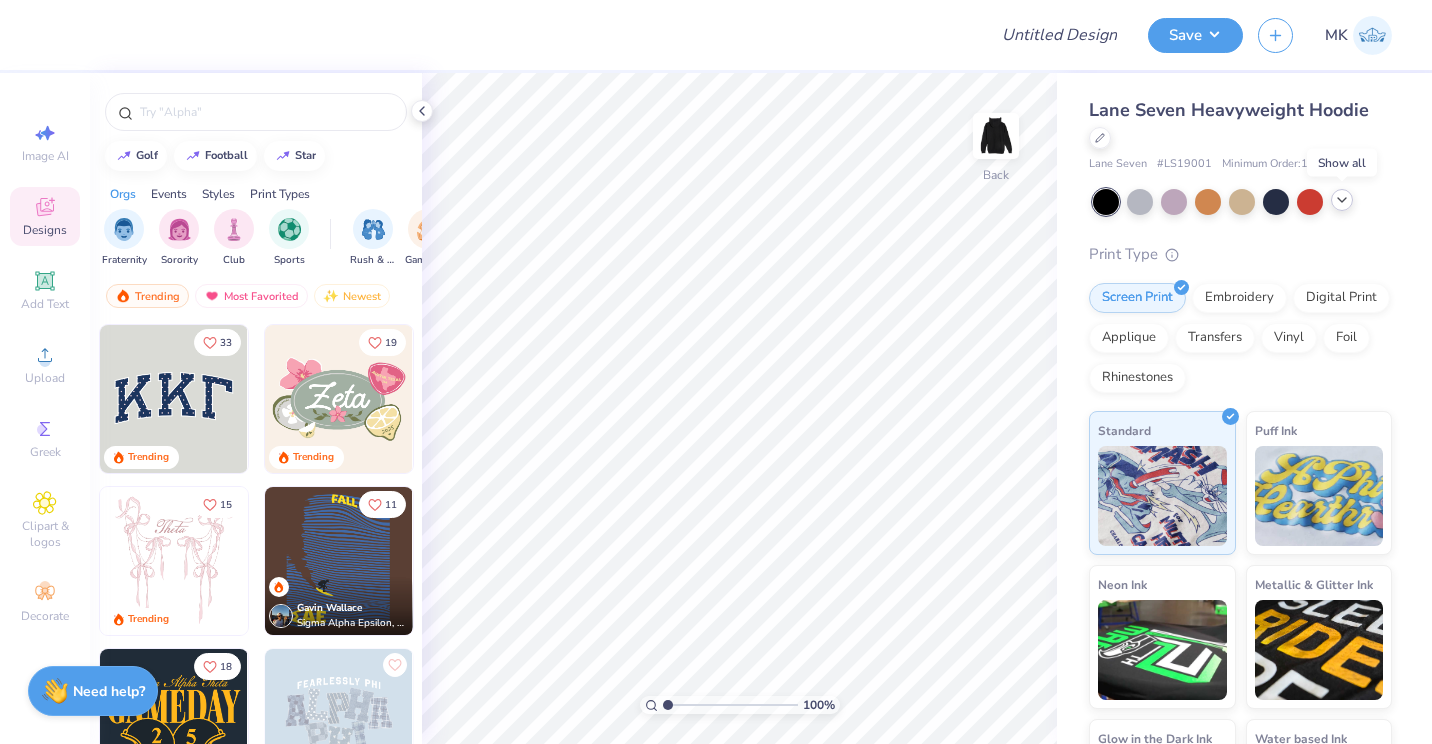 click 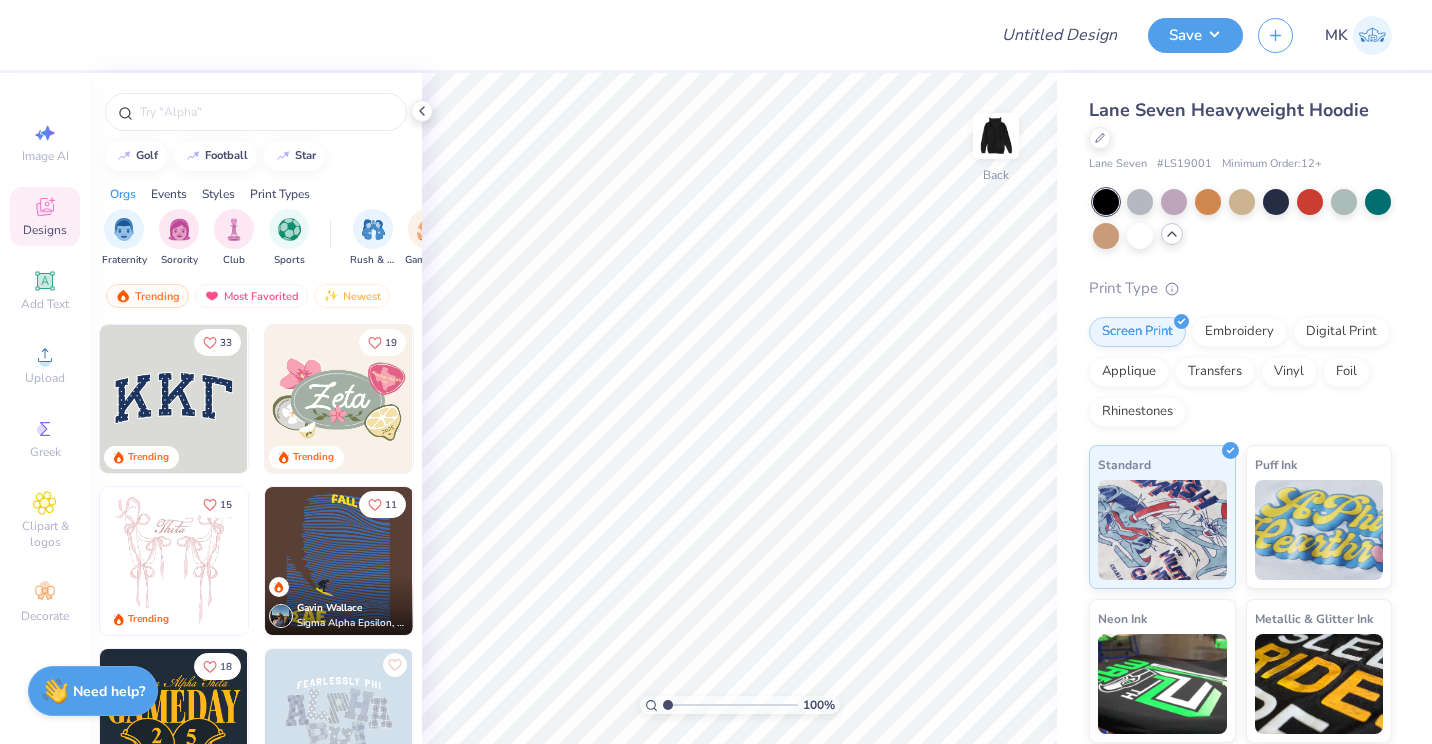 click at bounding box center (1172, 234) 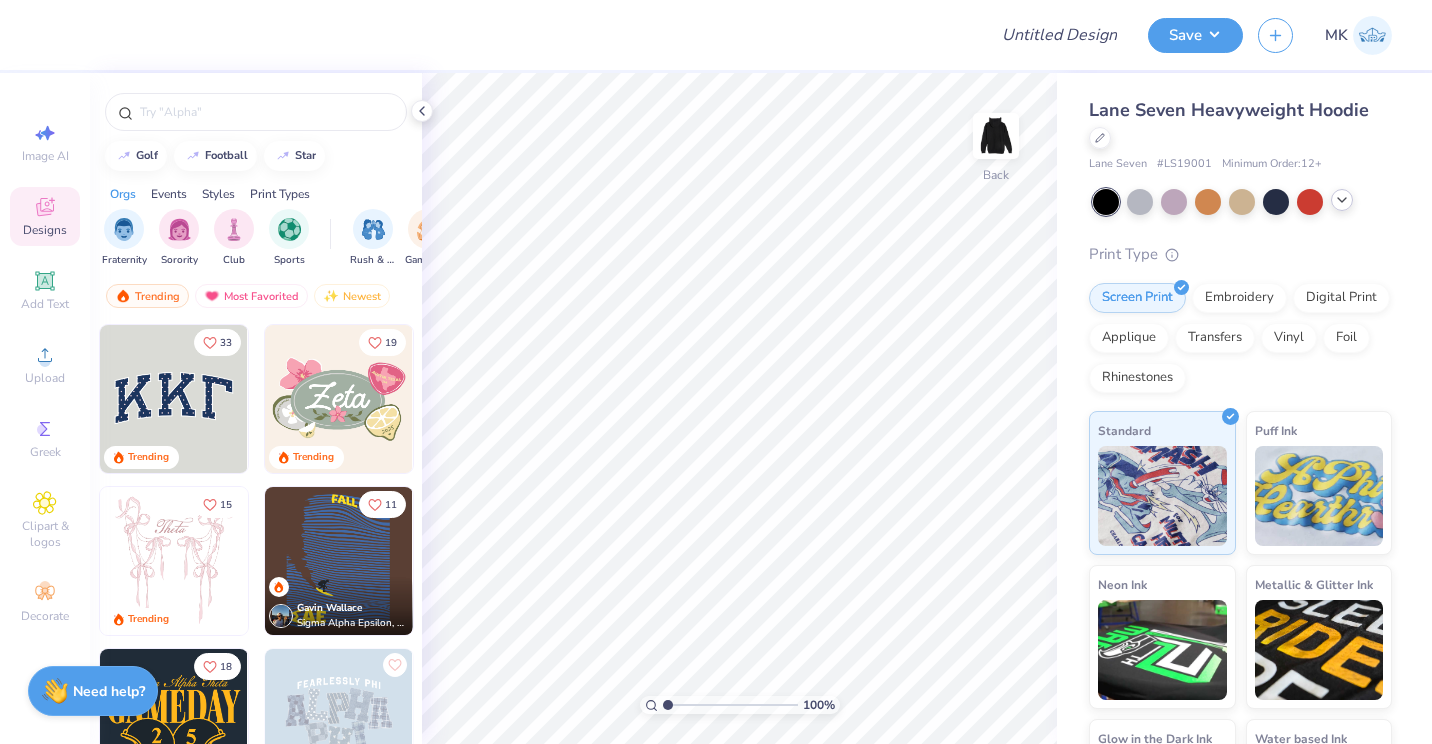 click 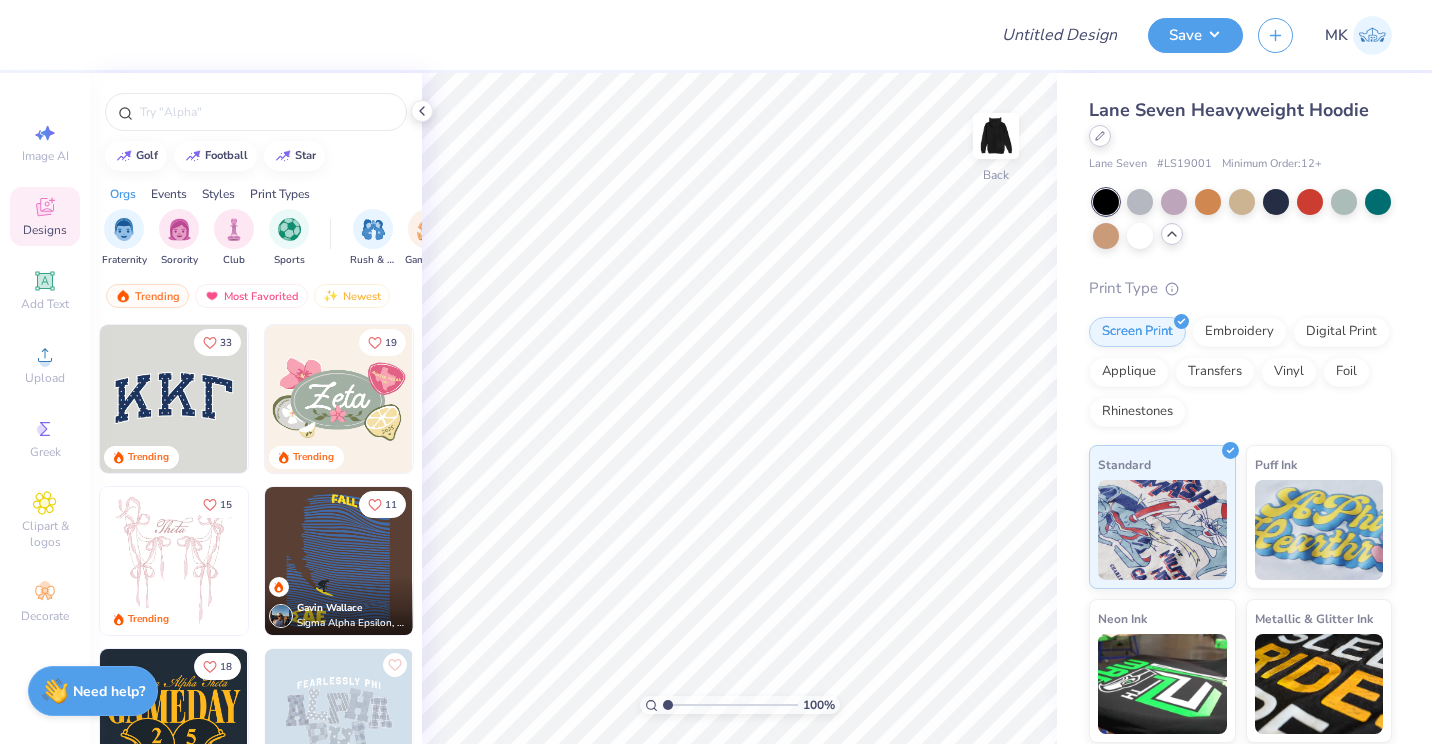 click at bounding box center [1100, 136] 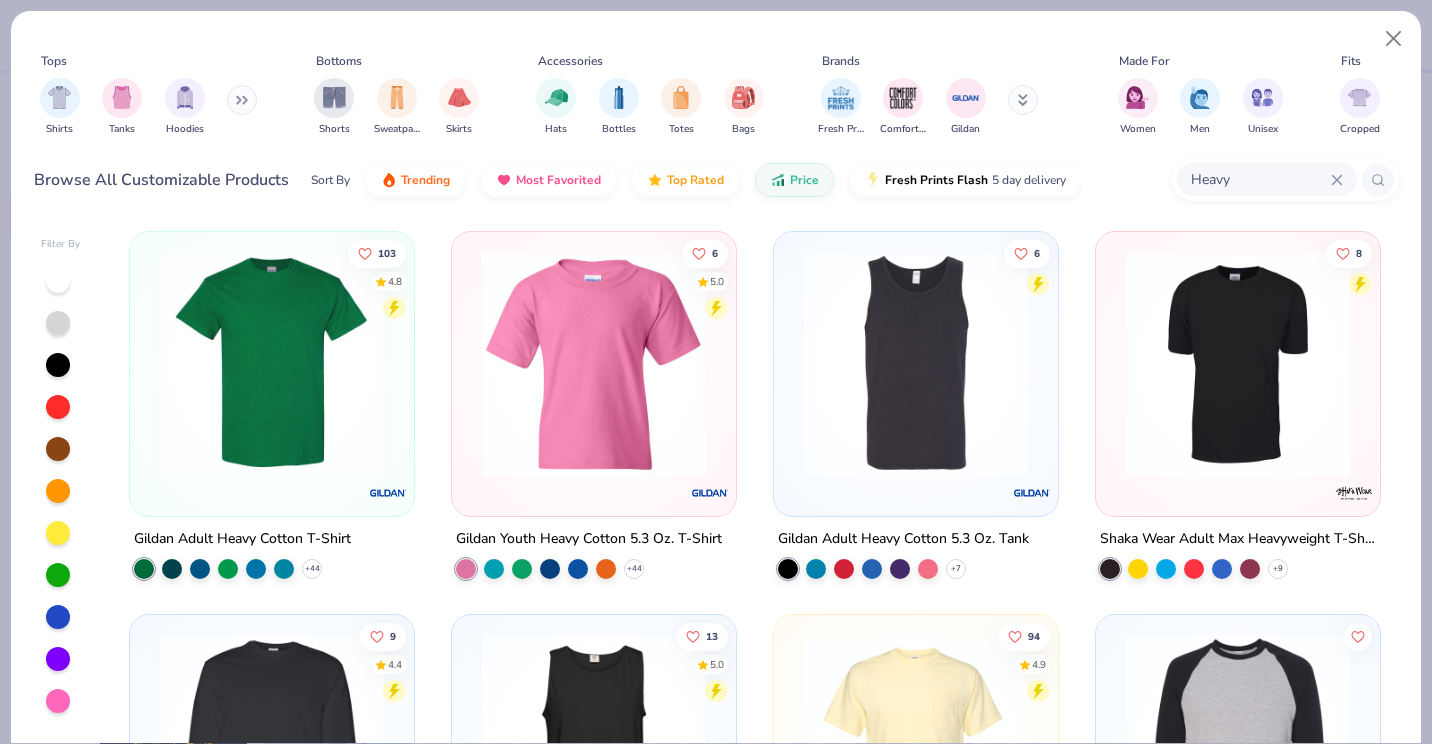 click on "Heavy" at bounding box center (1260, 179) 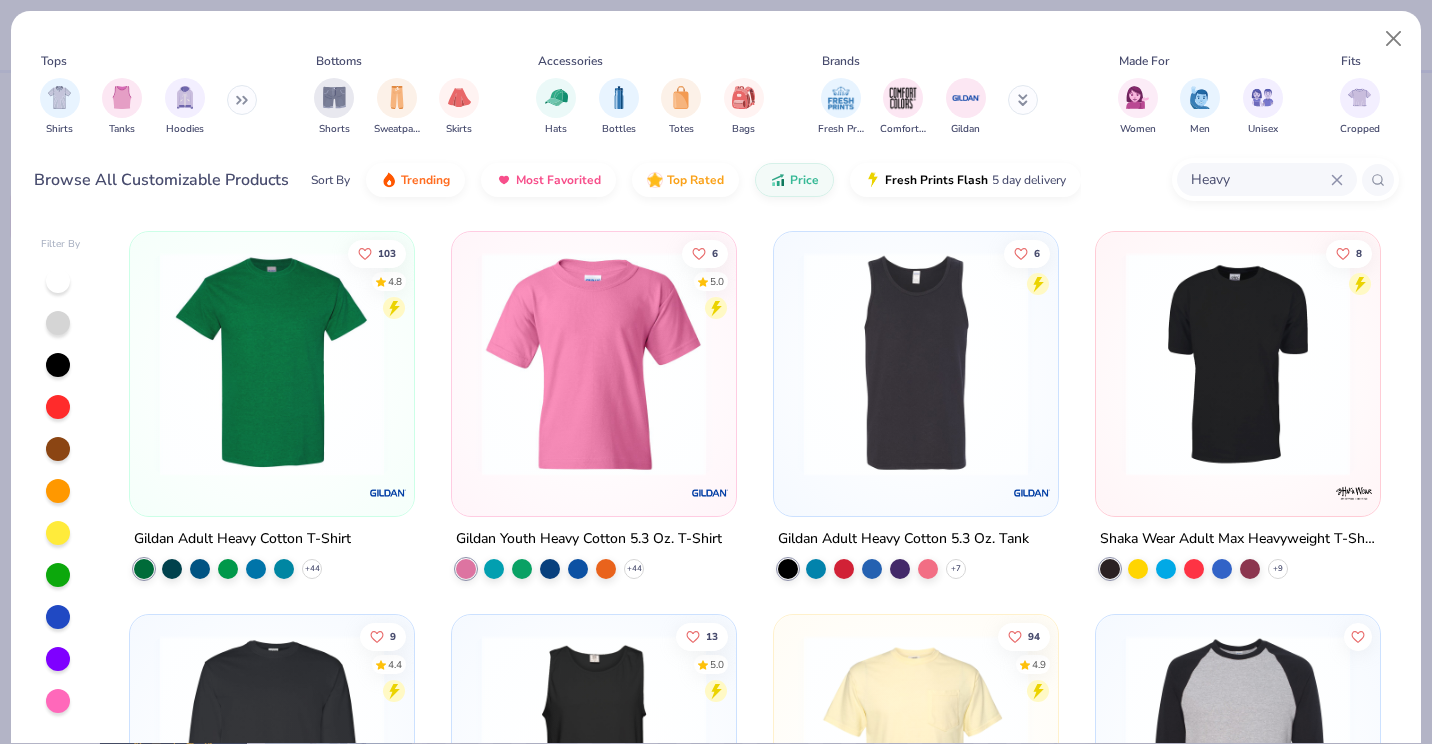 click on "Heavy" at bounding box center [1260, 179] 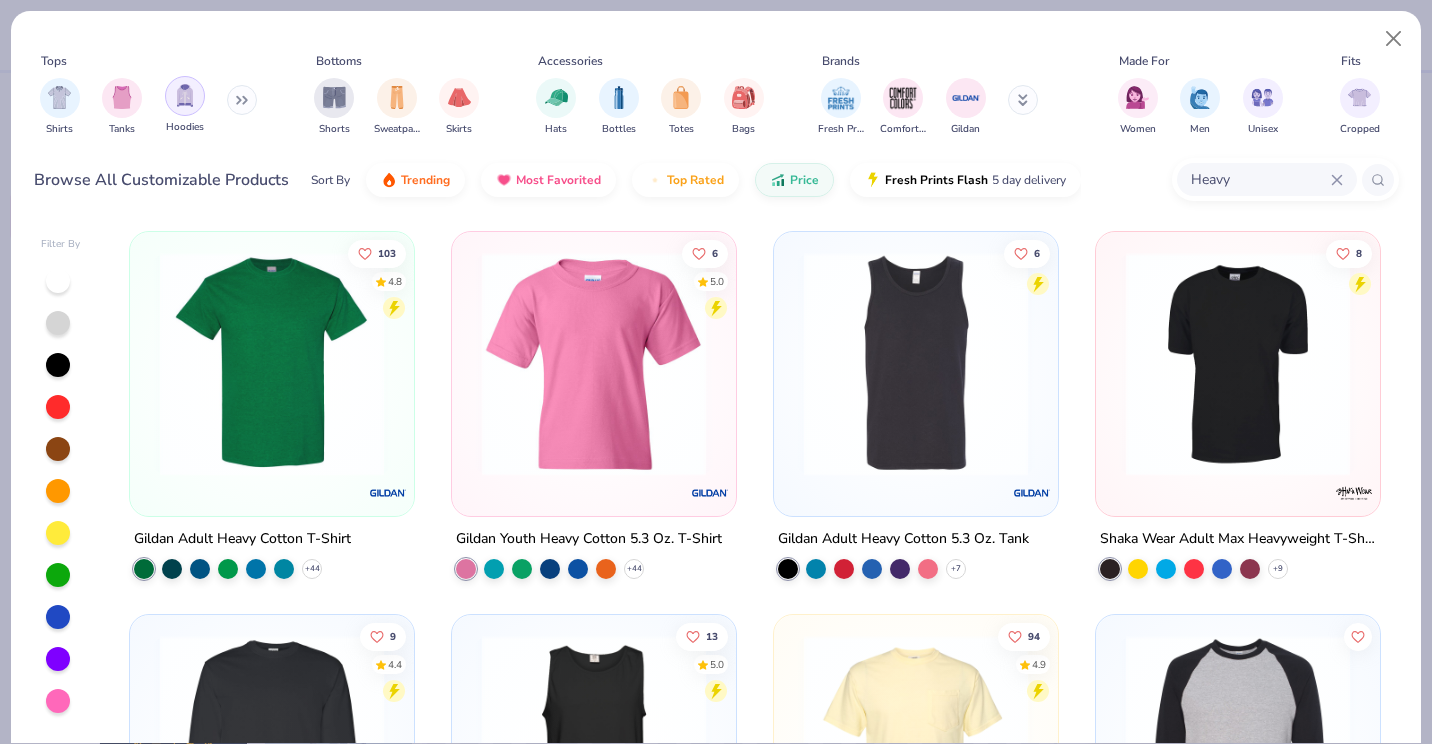 click at bounding box center [185, 95] 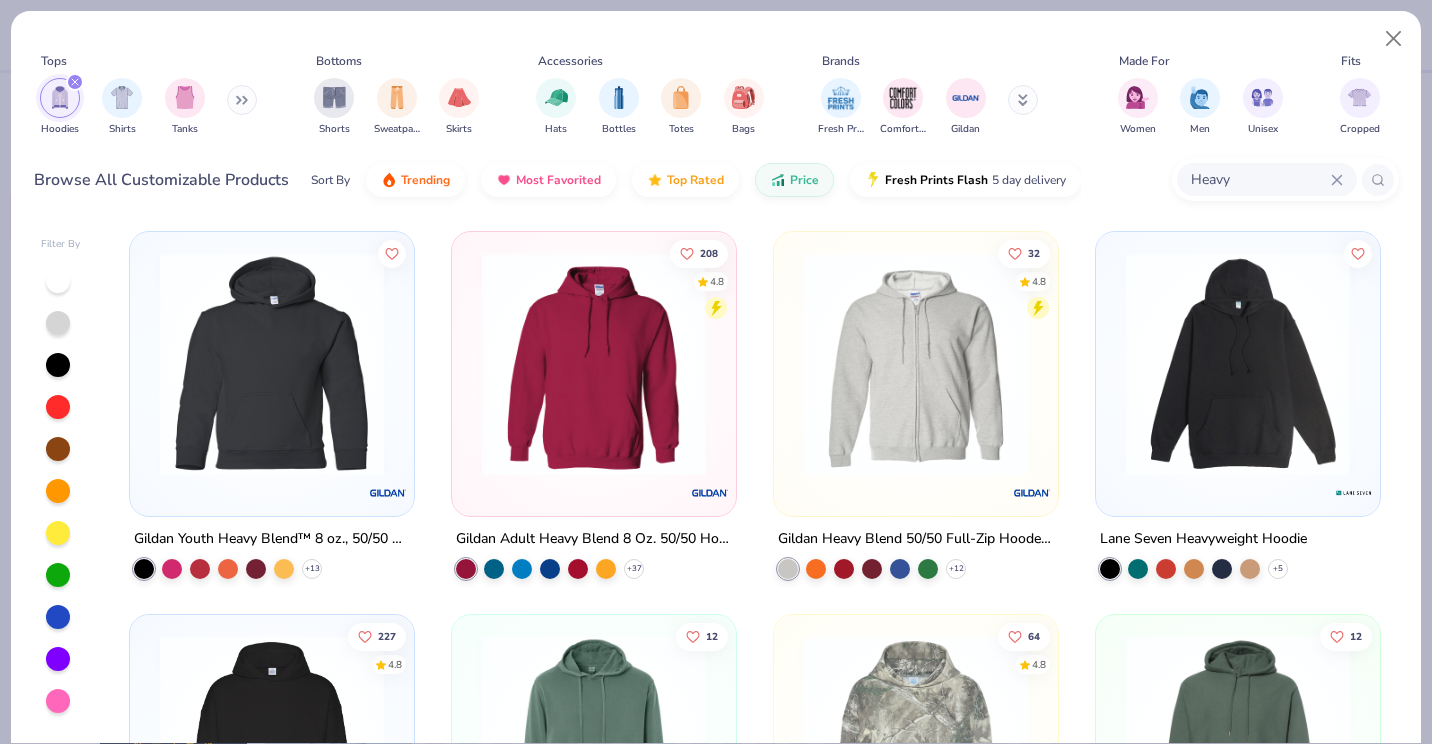 click at bounding box center [1238, 364] 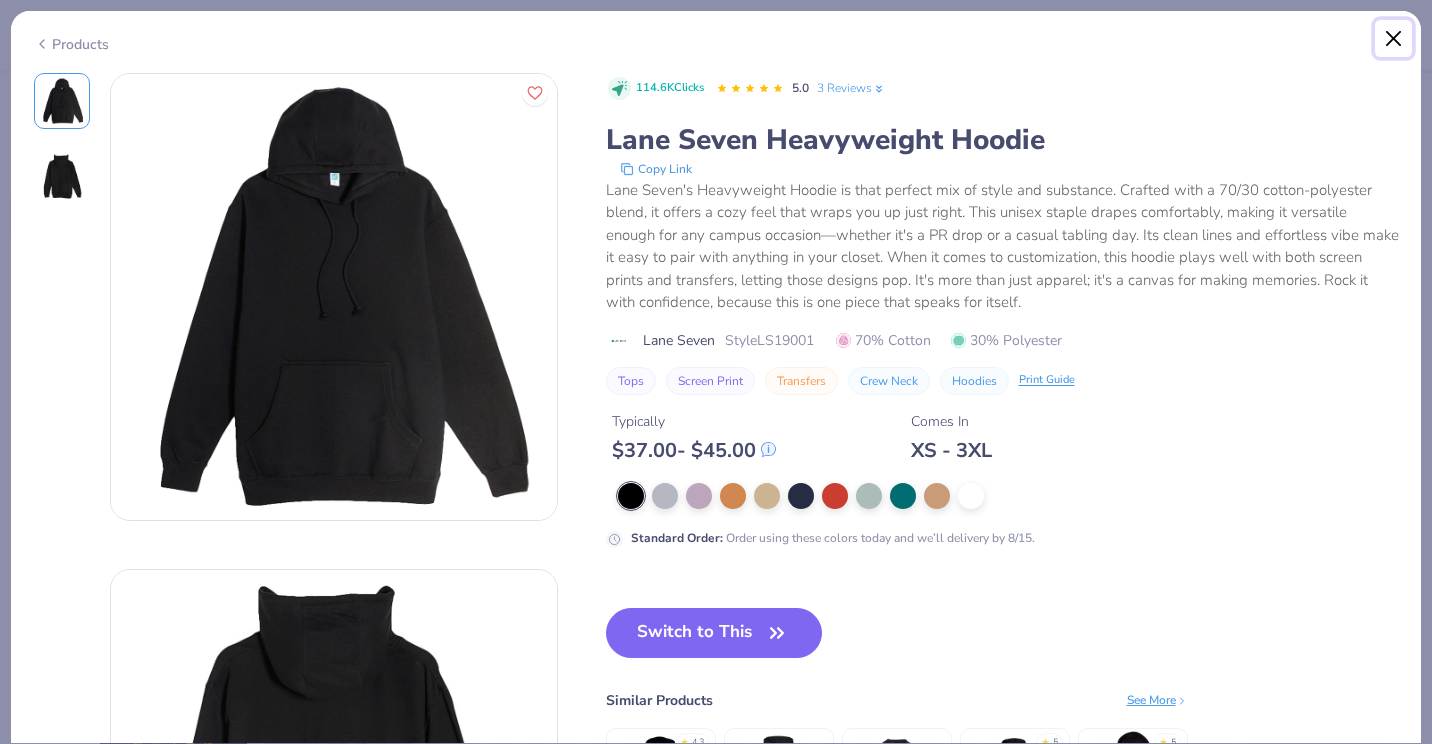 click at bounding box center (1394, 39) 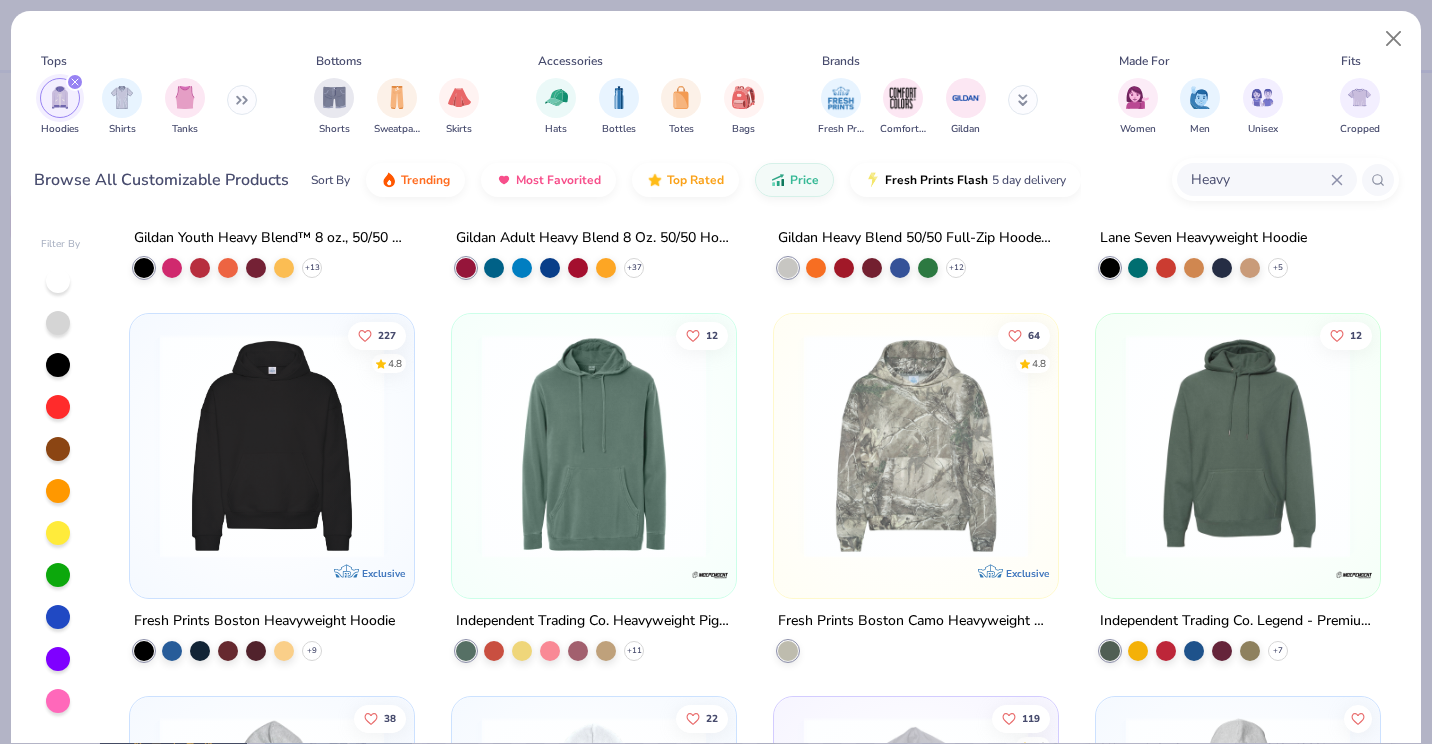 scroll, scrollTop: 305, scrollLeft: 0, axis: vertical 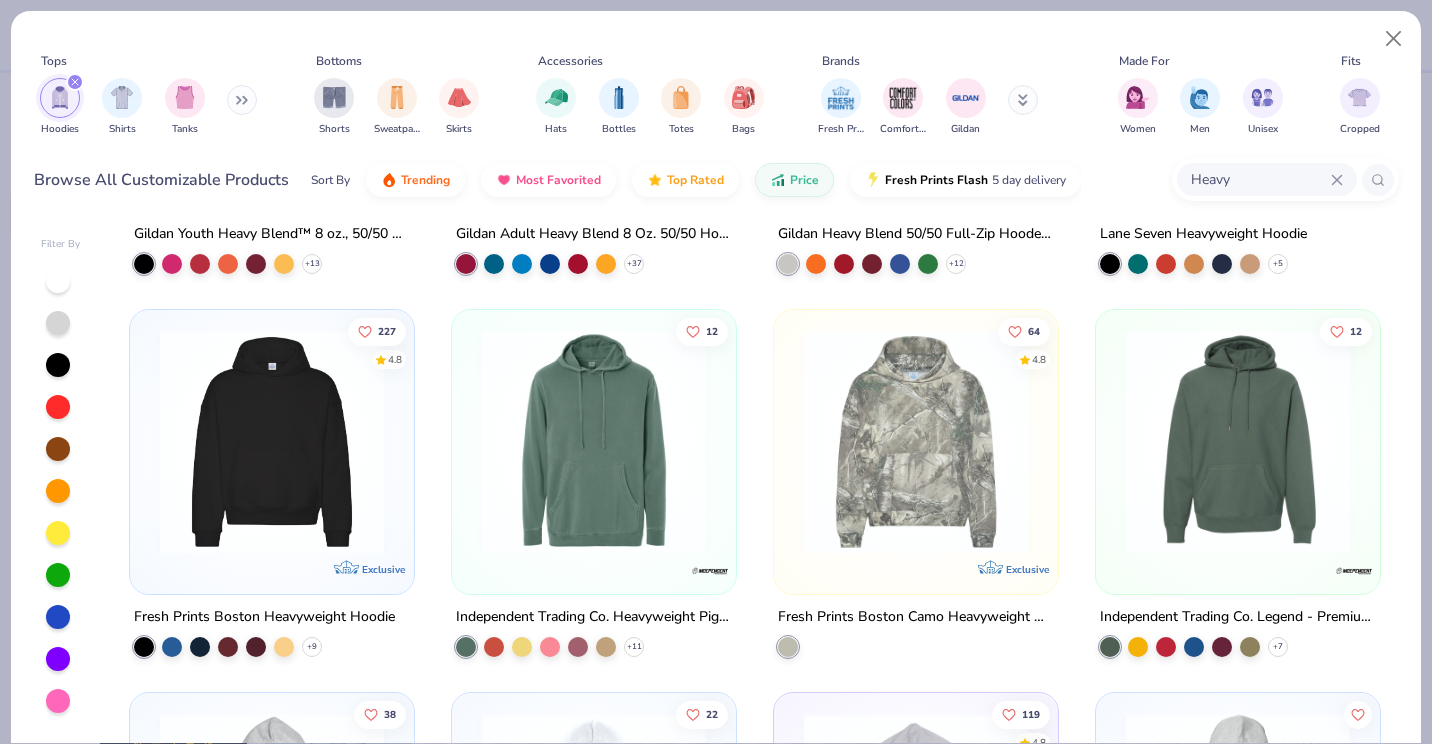 click on "Gildan Youth Heavy Blend™ 8 oz., 50/50 Hooded Sweatshirt + 13 208 4.8 Gildan Adult Heavy Blend 8 Oz. 50/50 Hooded Sweatshirt + 37 32 4.8 Gildan Heavy Blend 50/50 Full-Zip Hooded Sweatshirt + 12 Lane Seven Heavyweight Hoodie + 5 227 4.8 Exclusive Fresh Prints [CITY] Heavyweight Hoodie + 9 12 Independent Trading Co. Heavyweight Pigment-Dyed Hooded Sweatshirt + 11 64 4.8 Exclusive Fresh Prints [CITY] Camo Heavyweight Hoodie 12 Independent Trading Co. Legend - Premium Heavyweight Cross-Grain Hoodie + 7 38 Los Angeles Apparel Heavy Fleece Cropped Zip Up 22 Los Angeles Apparel L/S Heavy Fleece Zip Up 14 Oz 119 4.8 Los Angeles Apparel L/S Heavy Fleece Hoodie Po 14 Oz Sport-Tek Super Heavyweight Pullover Hooded Sweatshirt + 5 9 Carhartt Rain Defender ® Paxton Heavyweight Hooded Sweatshirt" at bounding box center [755, 482] 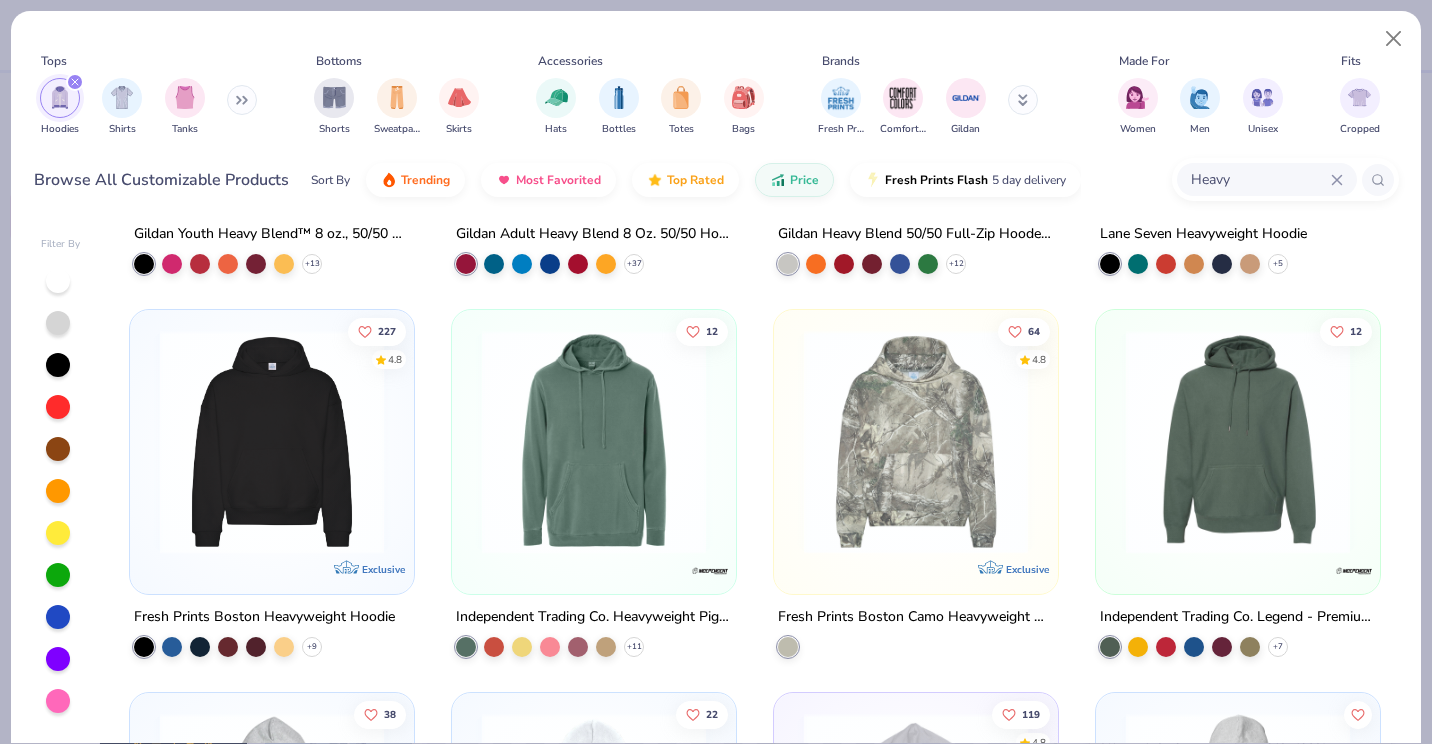click on "Gildan Youth Heavy Blend™ 8 oz., 50/50 Hooded Sweatshirt + 13 208 4.8 Gildan Adult Heavy Blend 8 Oz. 50/50 Hooded Sweatshirt + 37 32 4.8 Gildan Heavy Blend 50/50 Full-Zip Hooded Sweatshirt + 12 Lane Seven Heavyweight Hoodie + 5 227 4.8 Exclusive Fresh Prints [CITY] Heavyweight Hoodie + 9 12 Independent Trading Co. Heavyweight Pigment-Dyed Hooded Sweatshirt + 11 64 4.8 Exclusive Fresh Prints [CITY] Camo Heavyweight Hoodie 12 Independent Trading Co. Legend - Premium Heavyweight Cross-Grain Hoodie + 7 38 Los Angeles Apparel Heavy Fleece Cropped Zip Up 22 Los Angeles Apparel L/S Heavy Fleece Zip Up 14 Oz 119 4.8 Los Angeles Apparel L/S Heavy Fleece Hoodie Po 14 Oz Sport-Tek Super Heavyweight Pullover Hooded Sweatshirt + 5 9 Carhartt Rain Defender ® Paxton Heavyweight Hooded Sweatshirt" at bounding box center (755, 482) 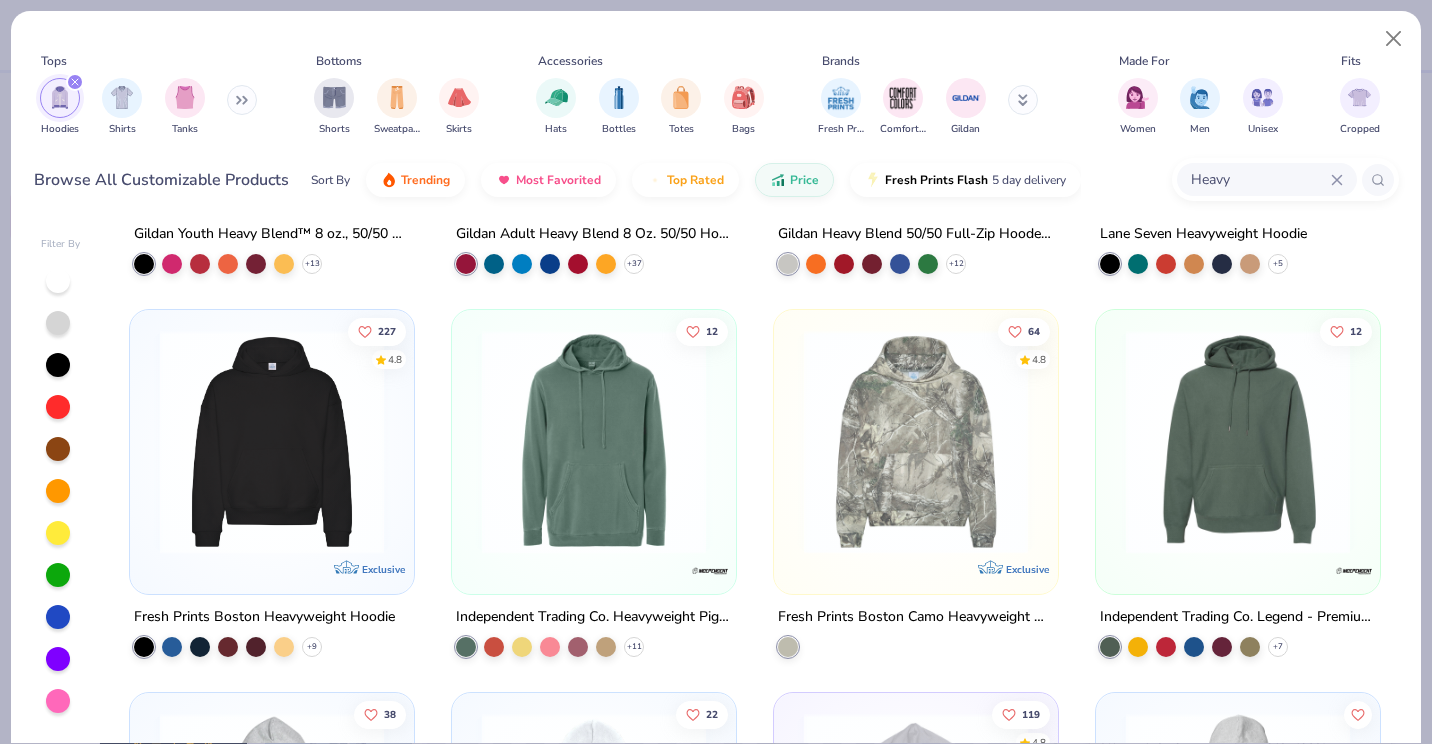 drag, startPoint x: 1400, startPoint y: 392, endPoint x: 1400, endPoint y: 364, distance: 28 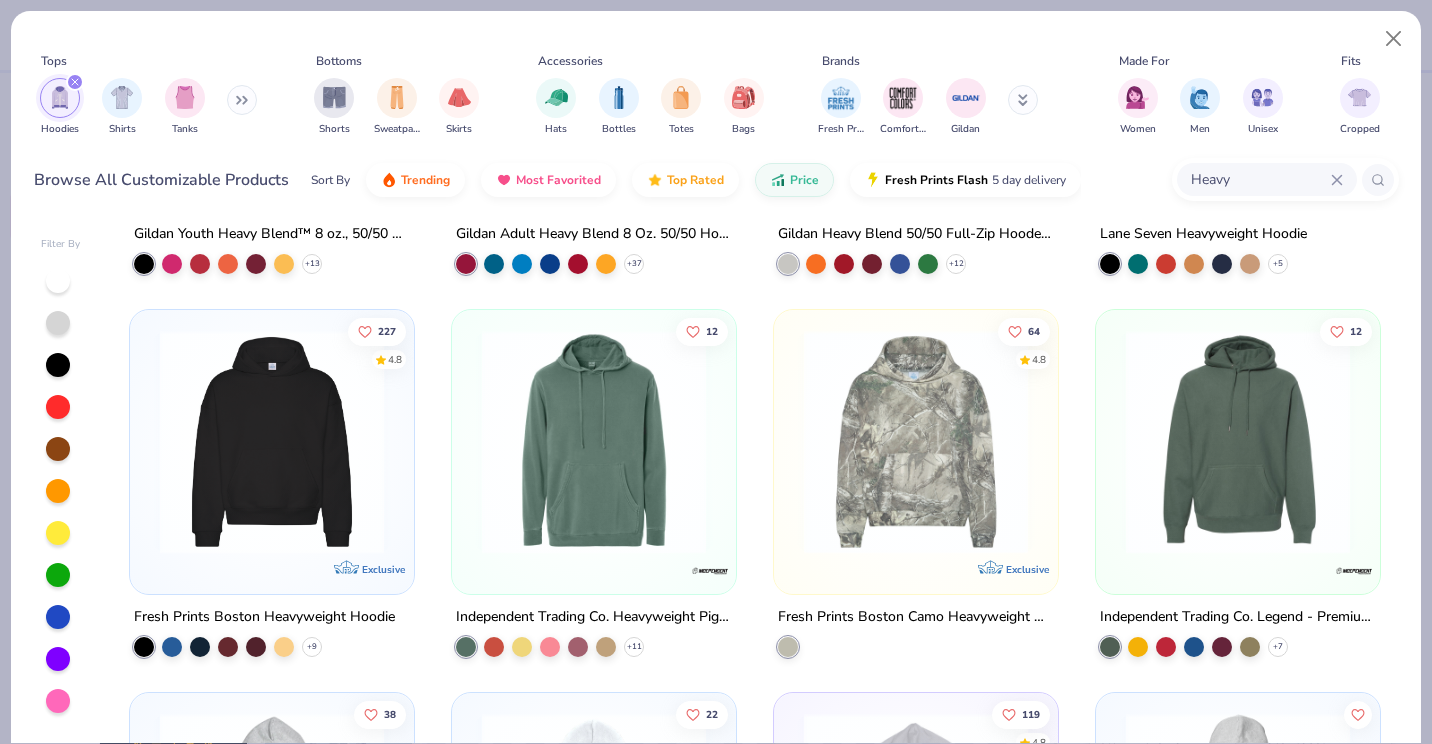 click on "Filter By Gildan Youth Heavy Blend™ 8 oz., 50/50 Hooded Sweatshirt + 13 208 4.8 Gildan Adult Heavy Blend 8 Oz. 50/50 Hooded Sweatshirt + 37 32 4.8 Gildan Heavy Blend 50/50 Full-Zip Hooded Sweatshirt + 12 Lane Seven Heavyweight Hoodie + 5 227 4.8 Exclusive Fresh Prints [CITY] Heavyweight Hoodie + 9 12 Independent Trading Co. Heavyweight Pigment-Dyed Hooded Sweatshirt + 11 64 4.8 Exclusive Fresh Prints [CITY] Camo Heavyweight Hoodie 12 Independent Trading Co. Legend - Premium Heavyweight Cross-Grain Hoodie + 7 38 Los Angeles Apparel Heavy Fleece Cropped Zip Up 22 Los Angeles Apparel L/S Heavy Fleece Zip Up 14 Oz 119 4.8 Los Angeles Apparel L/S Heavy Fleece Hoodie Po 14 Oz Sport-Tek Super Heavyweight Pullover Hooded Sweatshirt + 5 9 Carhartt Rain Defender ® Paxton Heavyweight Hooded Sweatshirt" at bounding box center (716, 479) 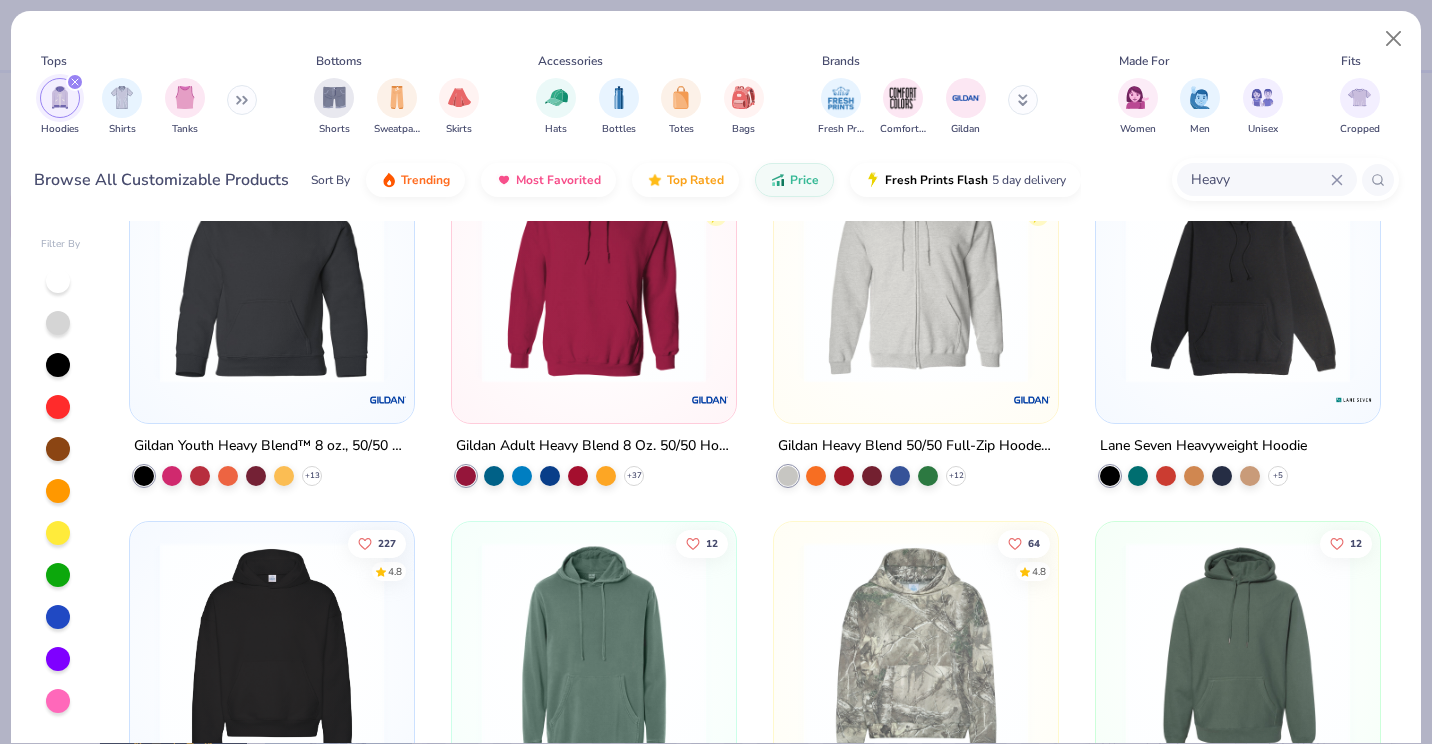 scroll, scrollTop: 59, scrollLeft: 0, axis: vertical 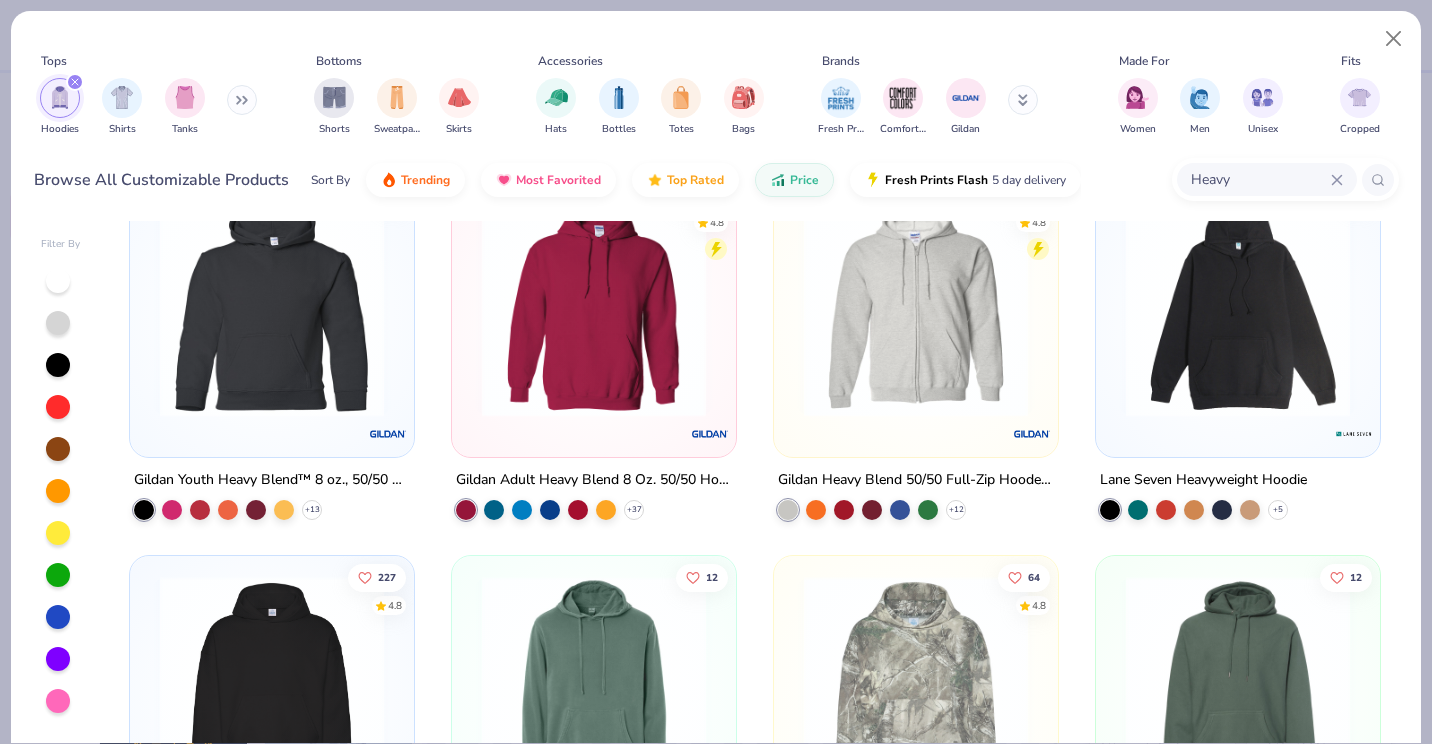 click at bounding box center (1238, 305) 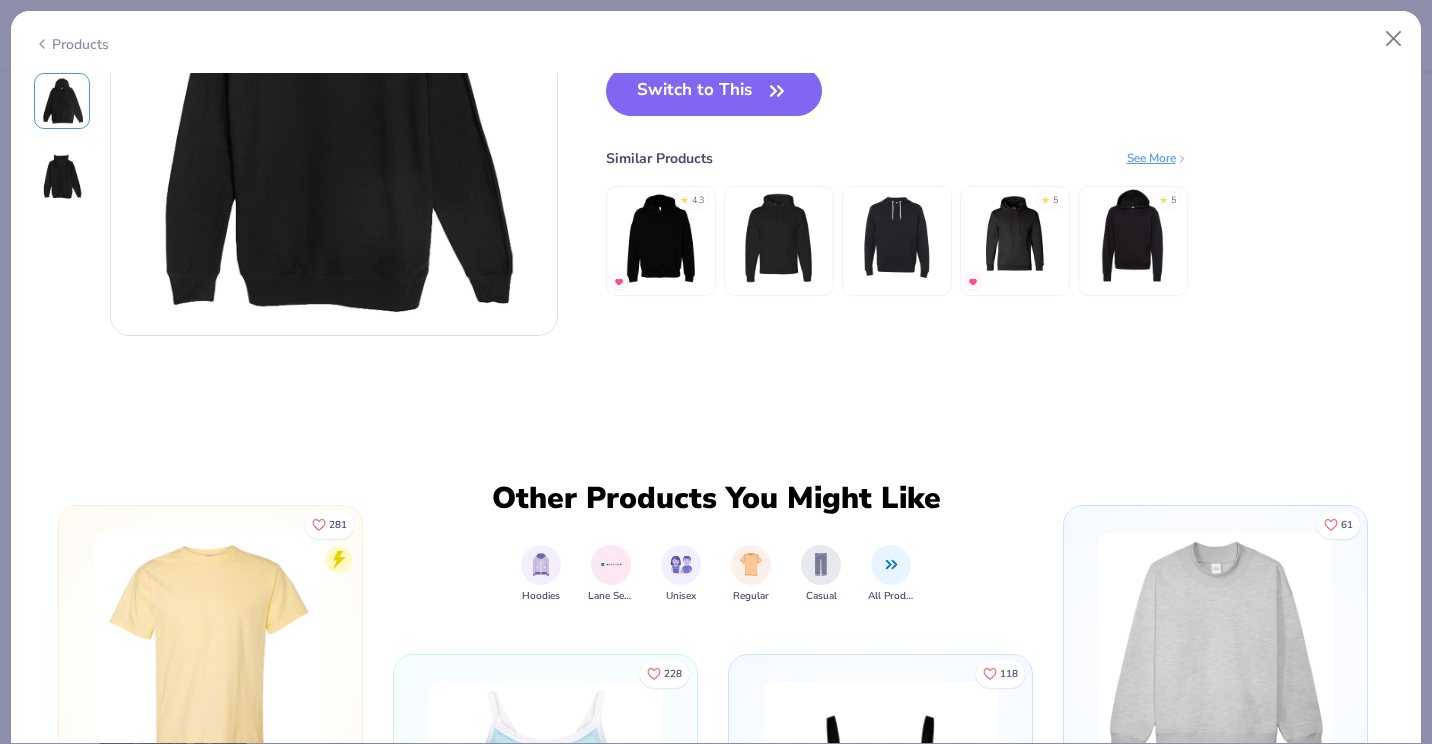 scroll, scrollTop: 692, scrollLeft: 0, axis: vertical 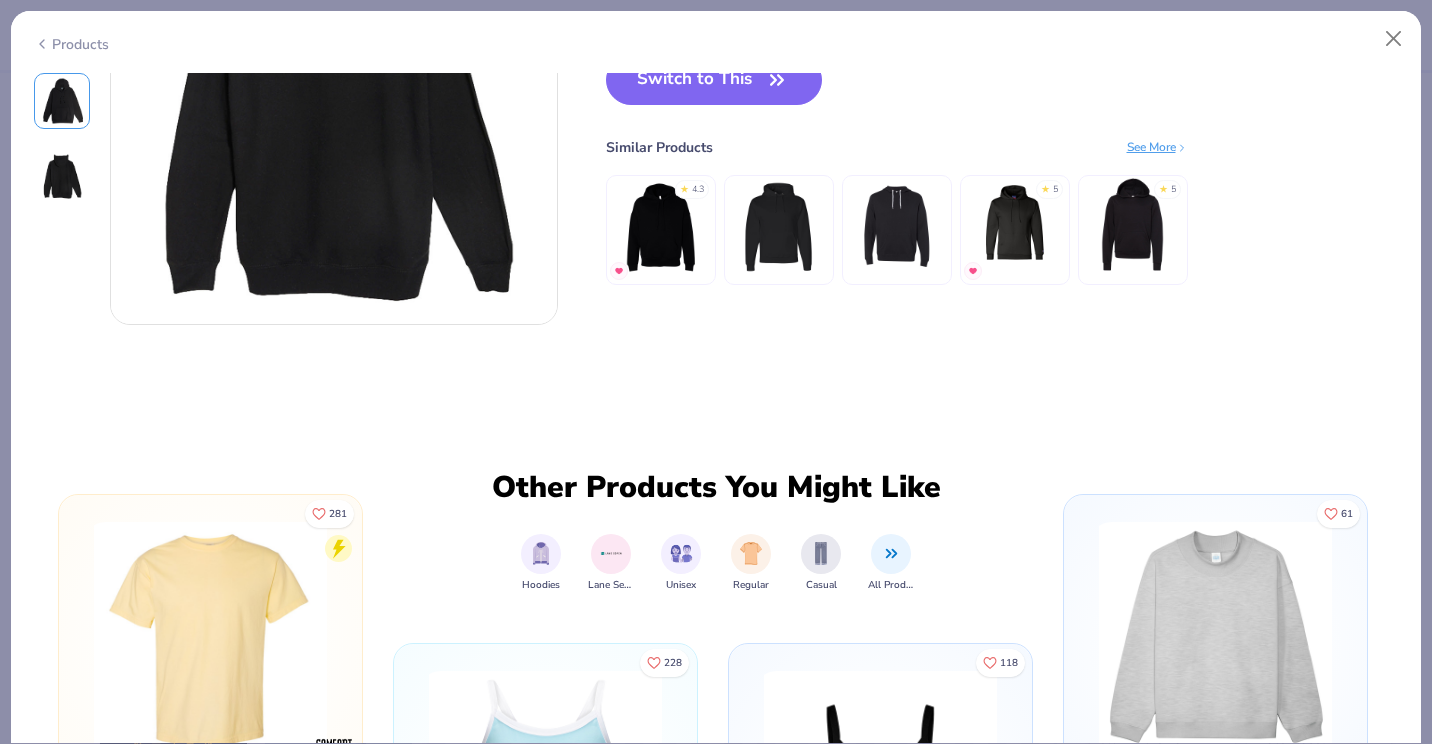 click at bounding box center (660, 225) 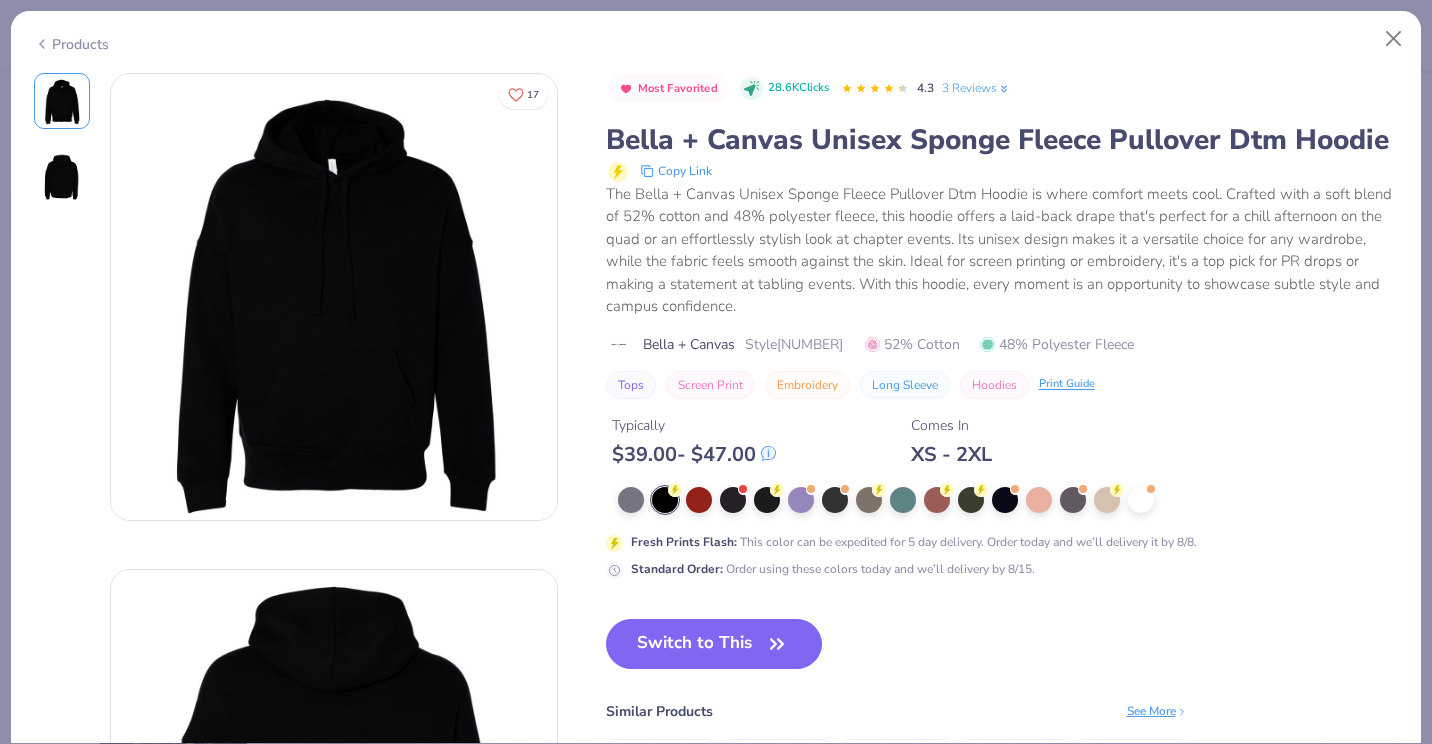 click on "Products" at bounding box center [71, 44] 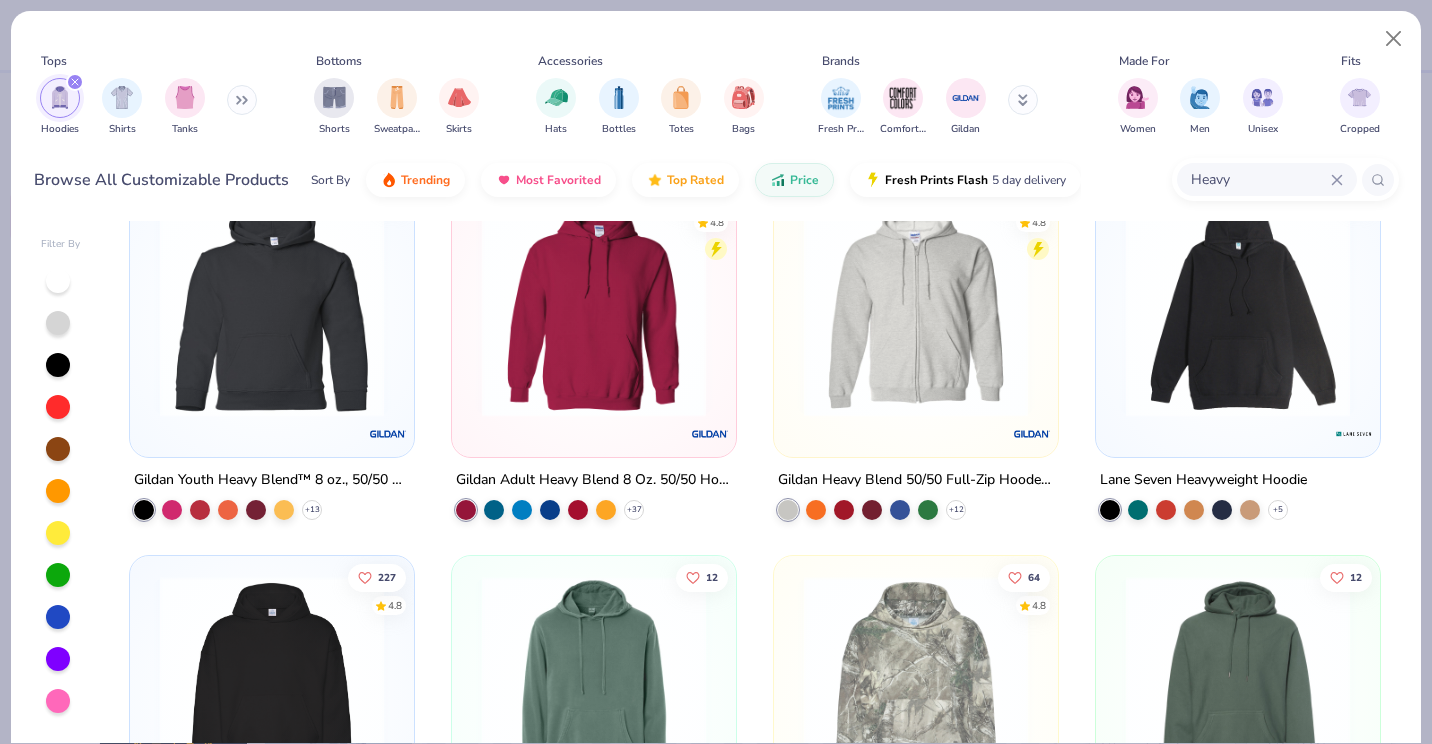 click at bounding box center [1238, 315] 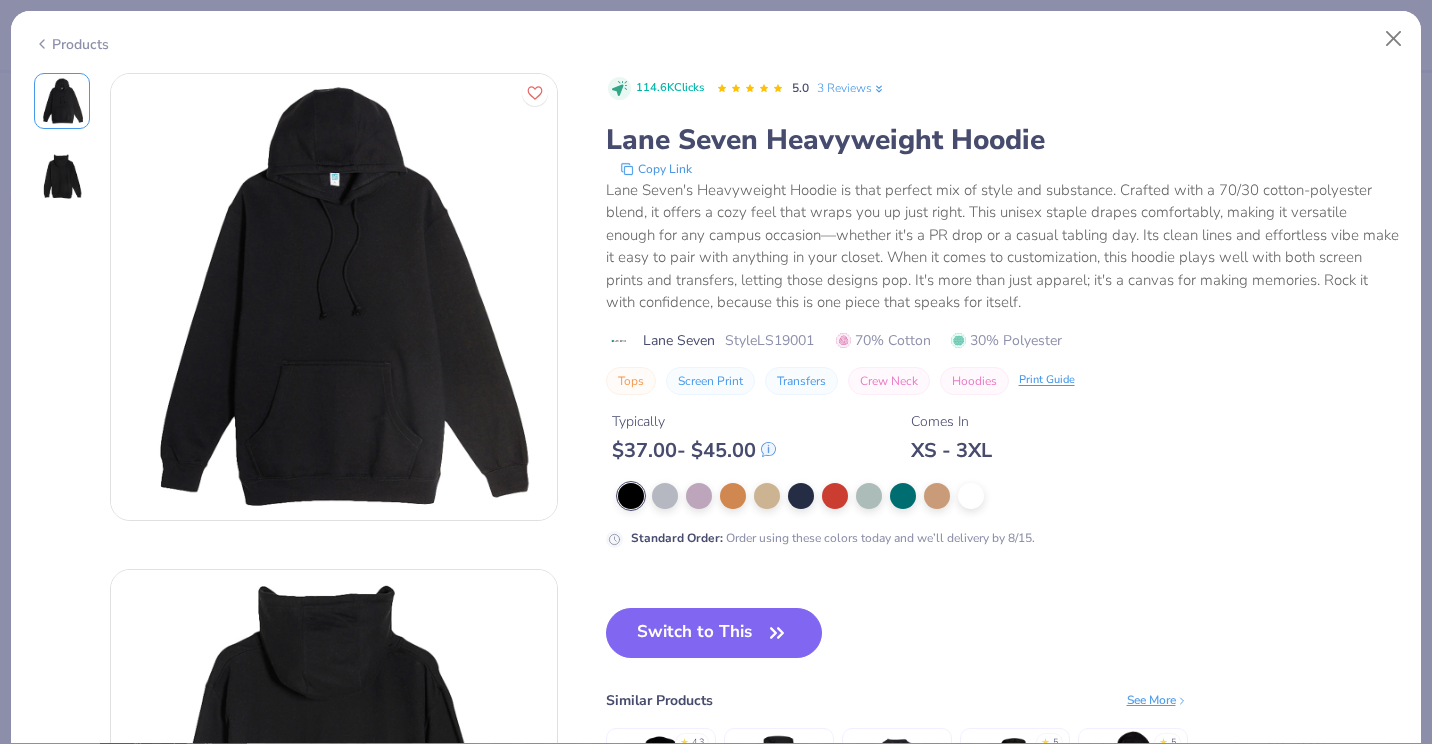 scroll, scrollTop: 0, scrollLeft: 0, axis: both 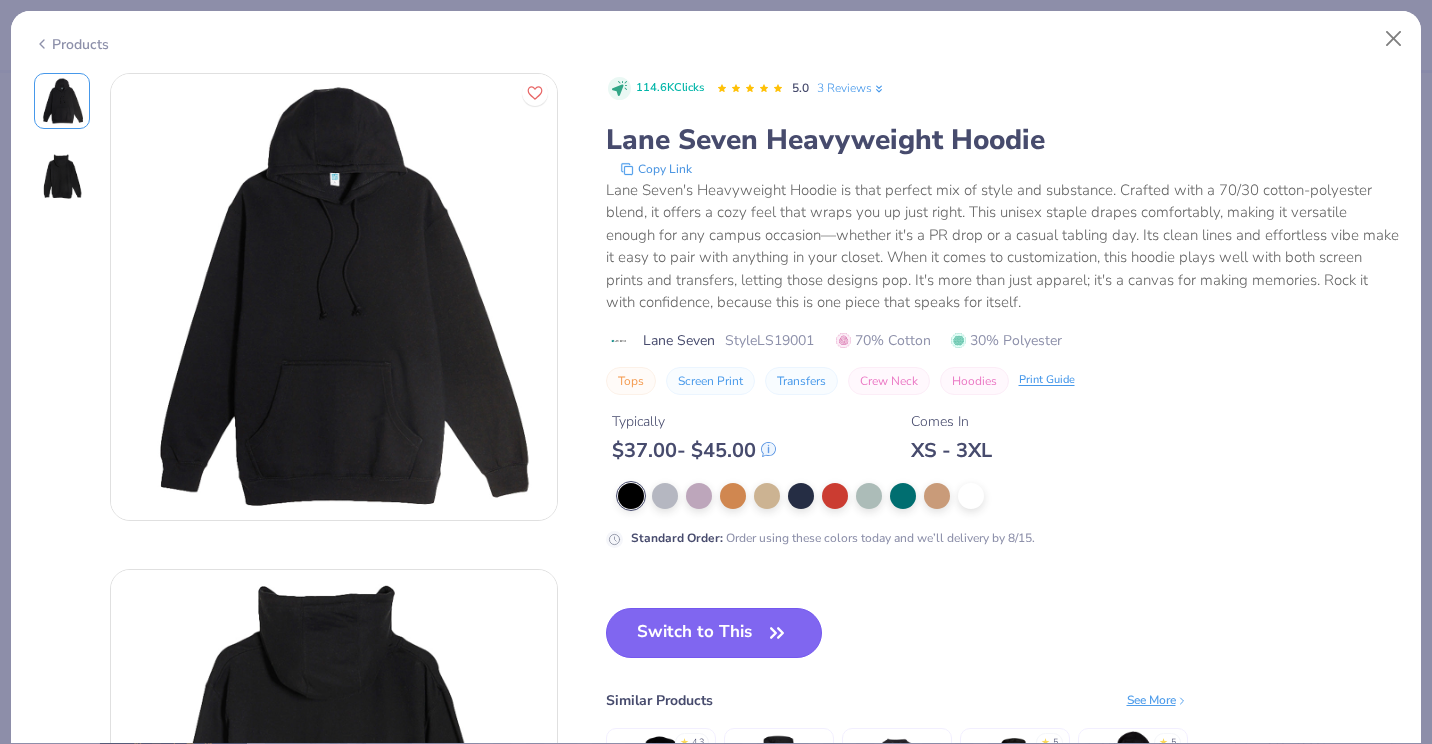 click on "Switch to This" at bounding box center [714, 633] 